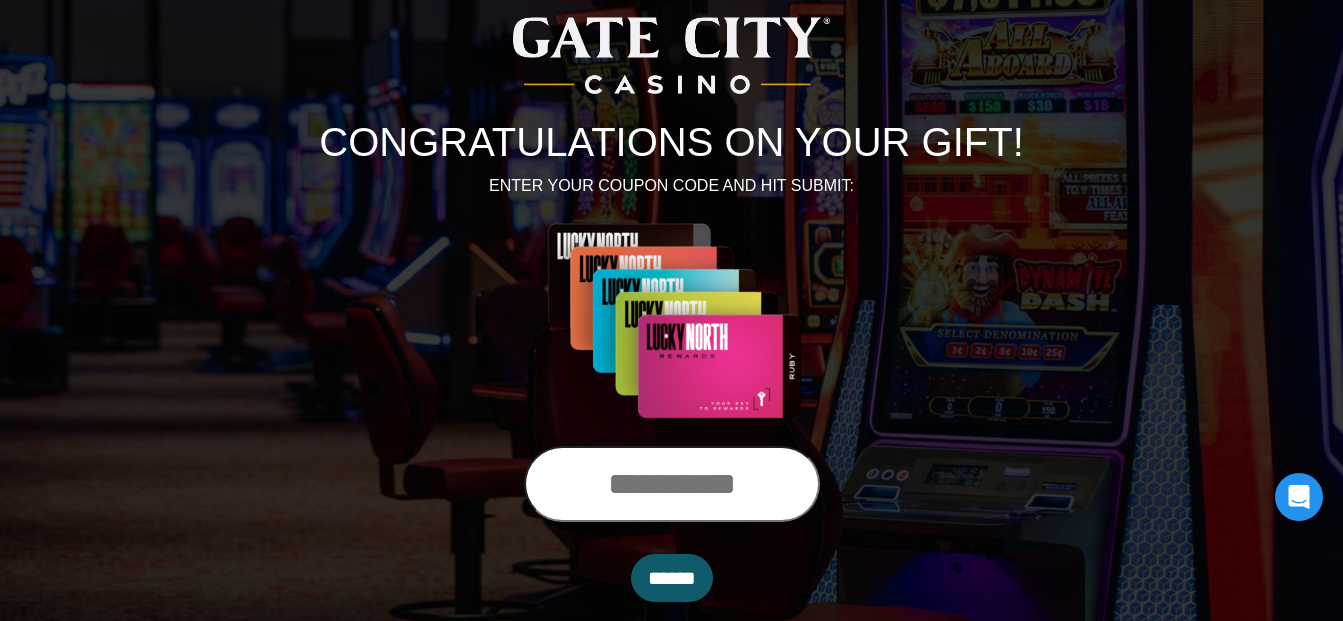 scroll, scrollTop: 161, scrollLeft: 0, axis: vertical 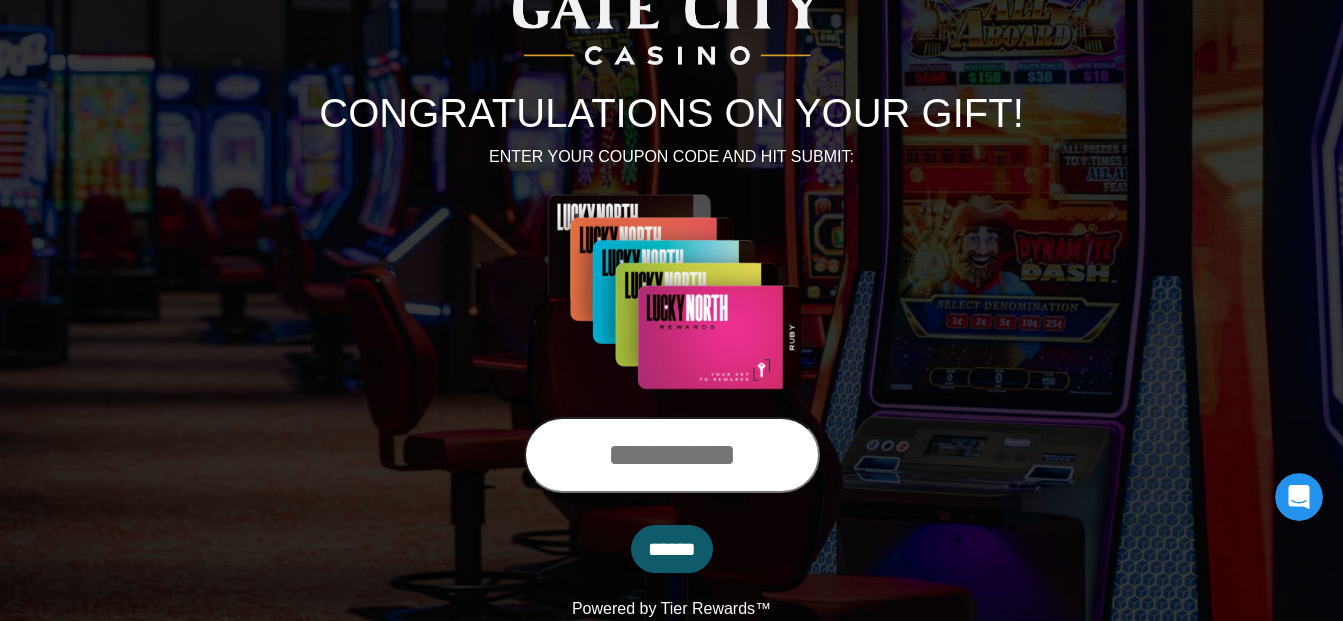 click at bounding box center [672, 455] 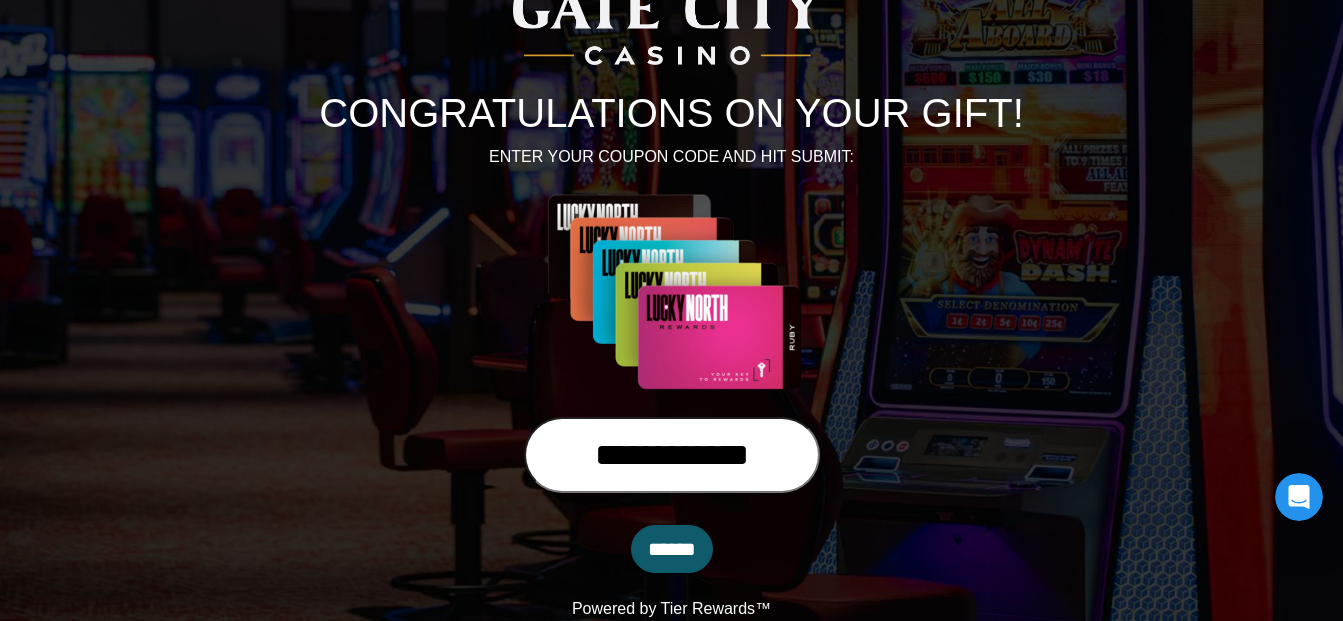 type on "**********" 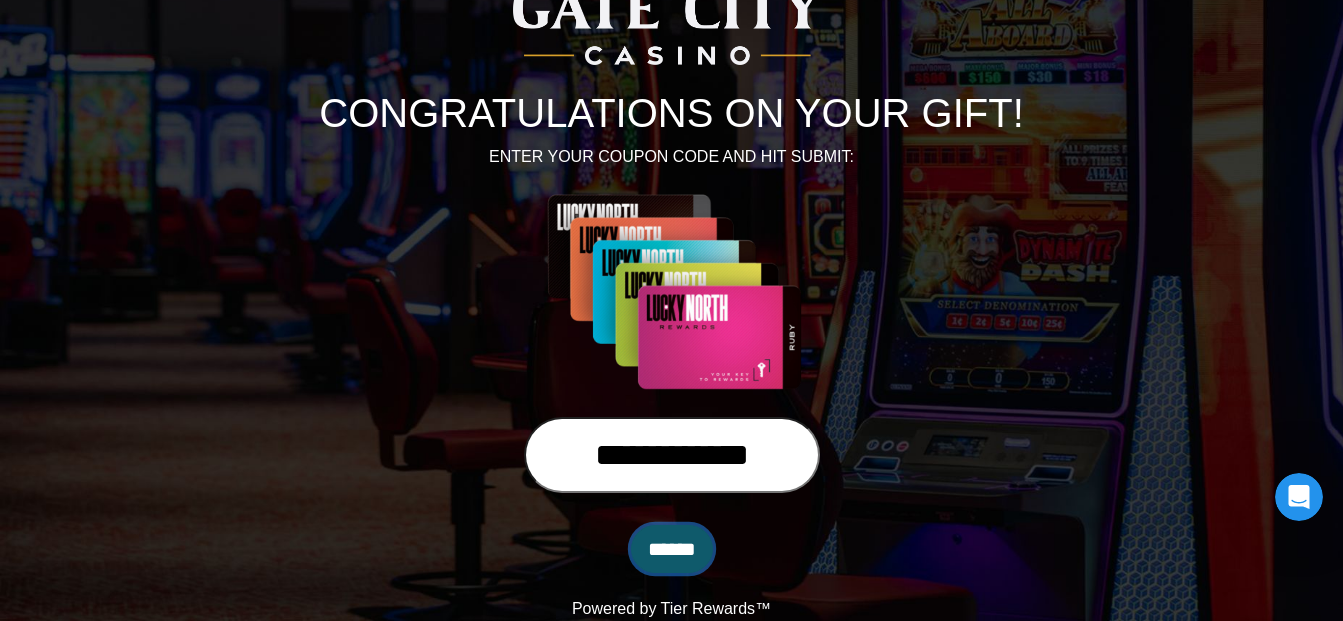 click on "******" at bounding box center (672, 549) 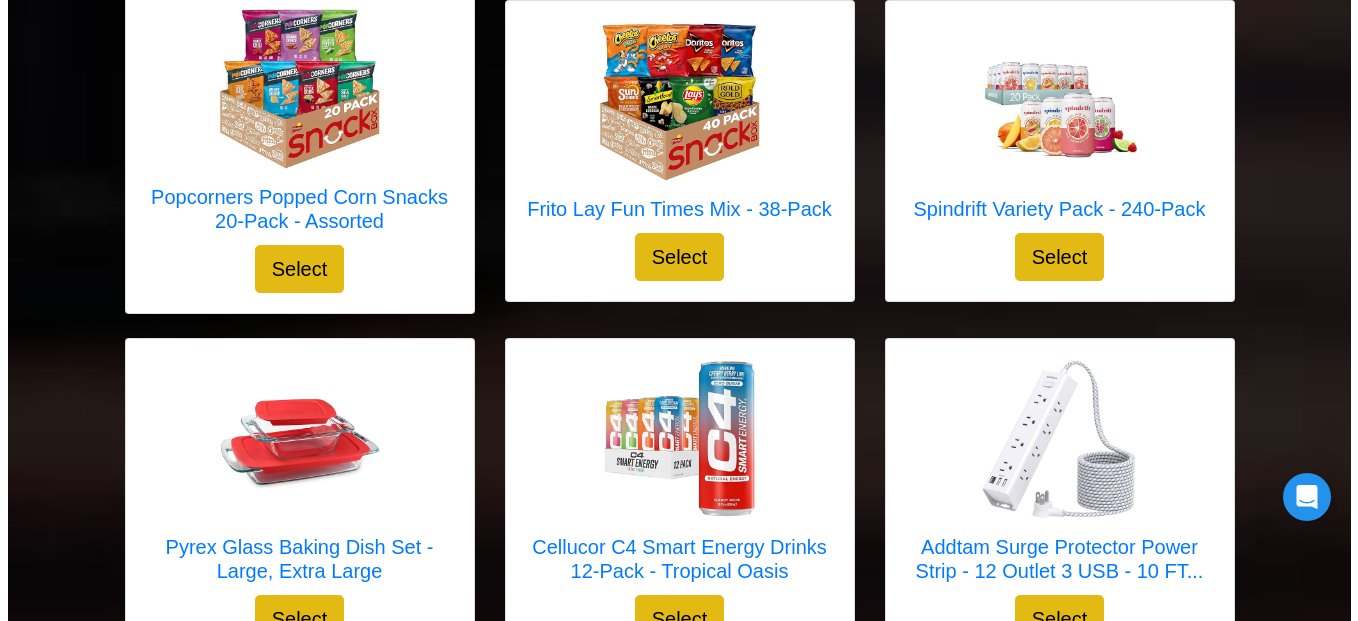 scroll, scrollTop: 4187, scrollLeft: 0, axis: vertical 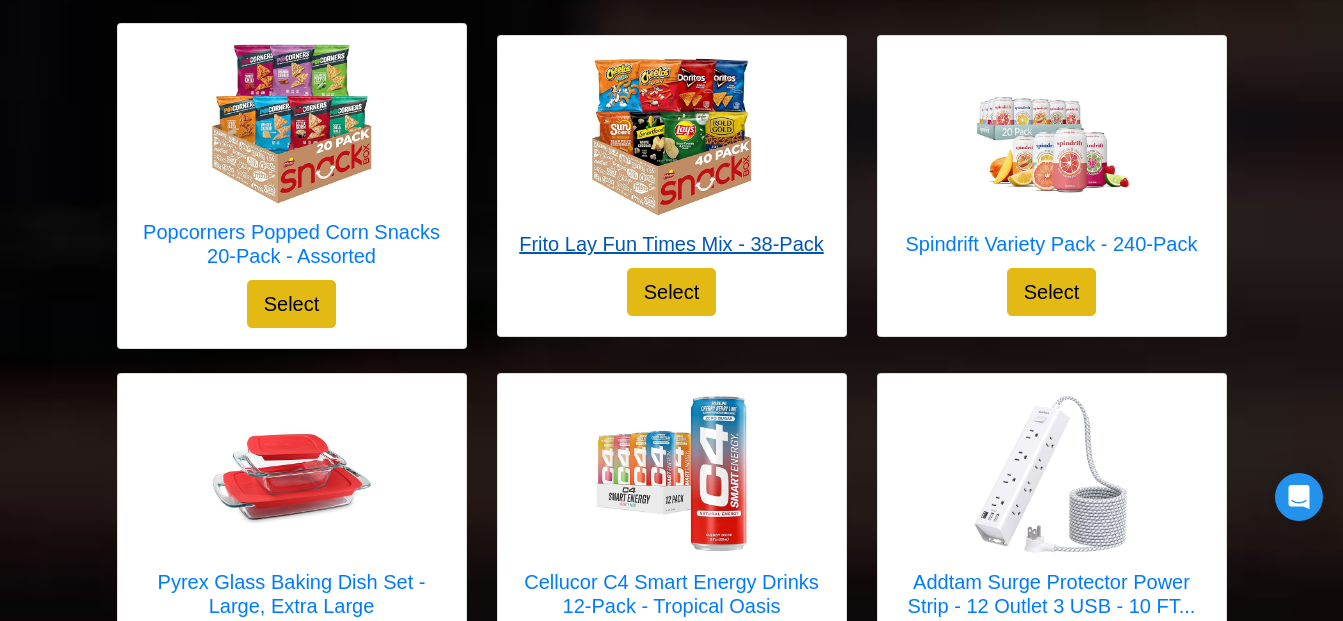 click on "Frito Lay Fun Times Mix - 38-Pack" at bounding box center (671, 244) 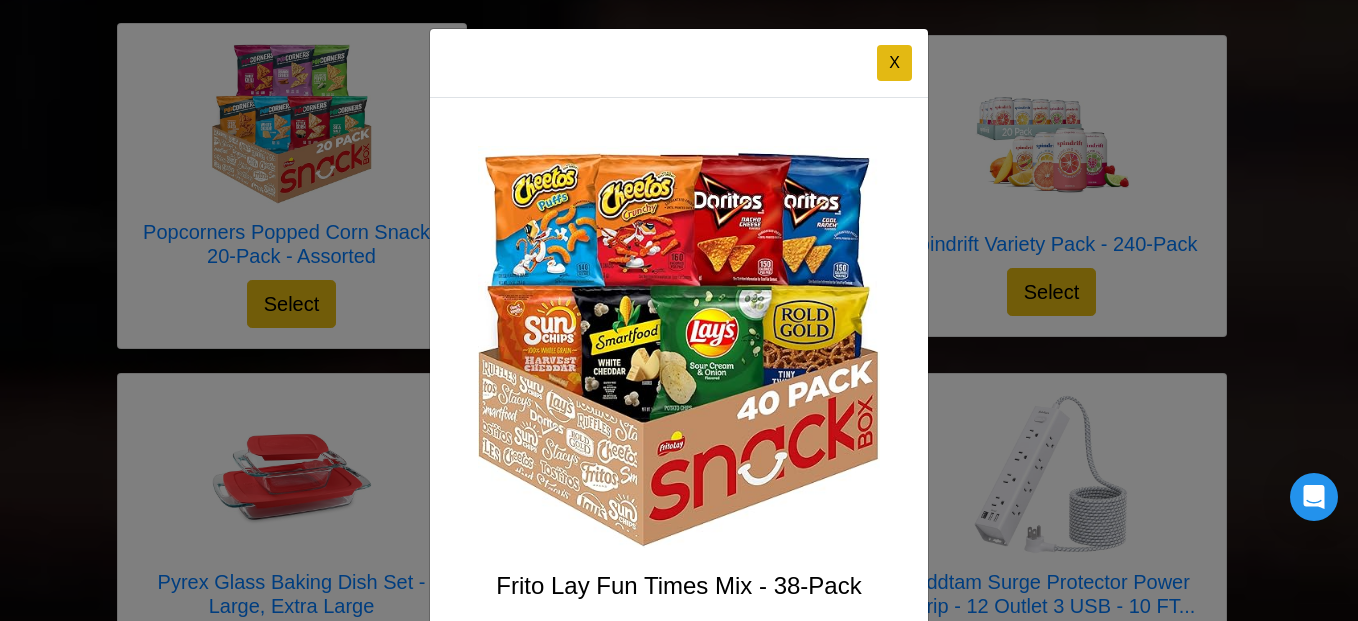 scroll, scrollTop: 169, scrollLeft: 0, axis: vertical 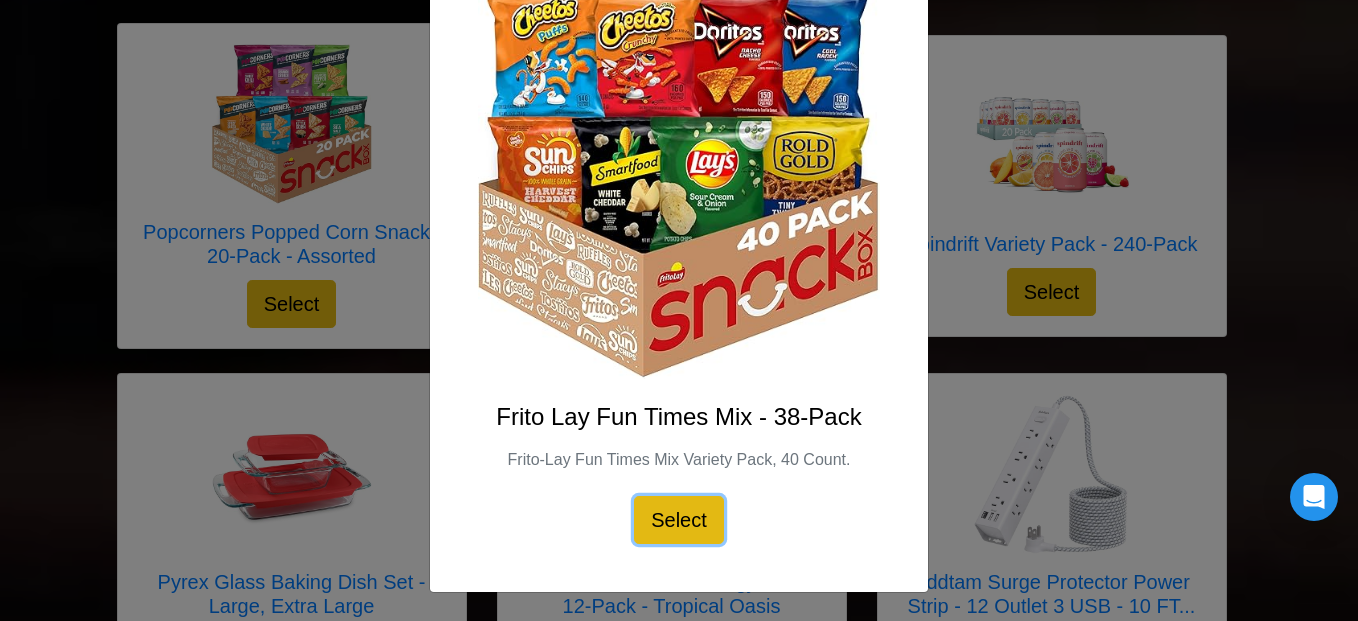 click on "Select" at bounding box center (679, 520) 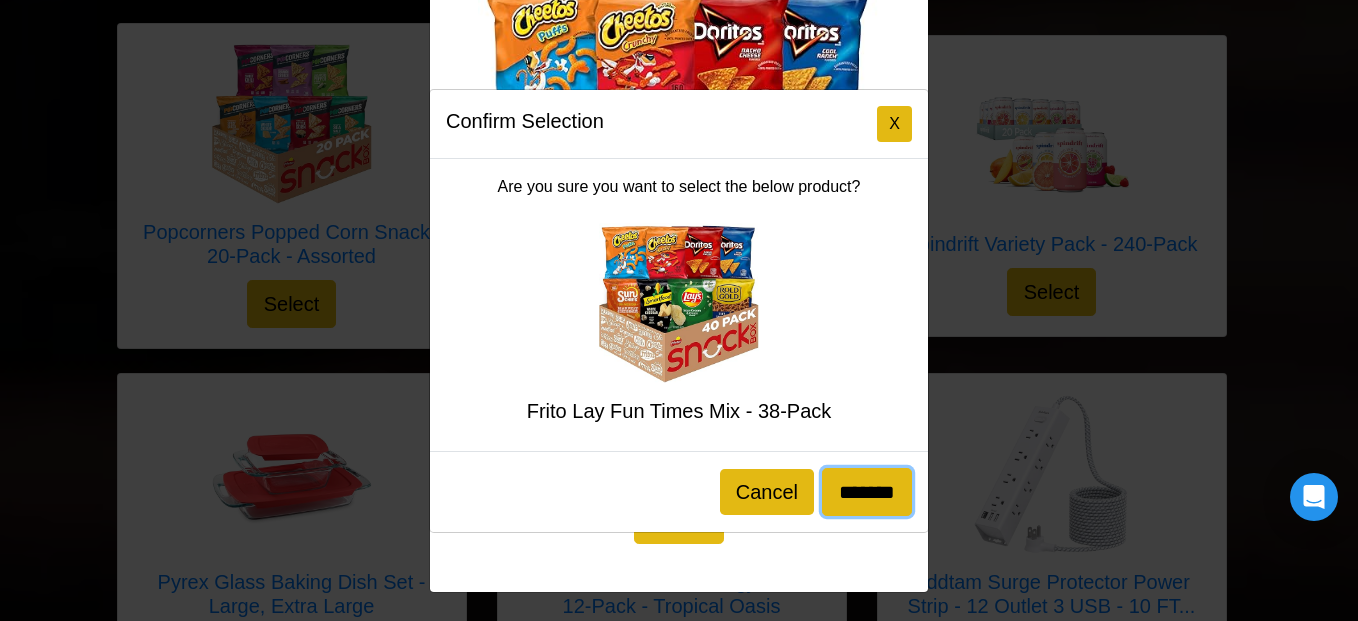 click on "*******" at bounding box center [867, 492] 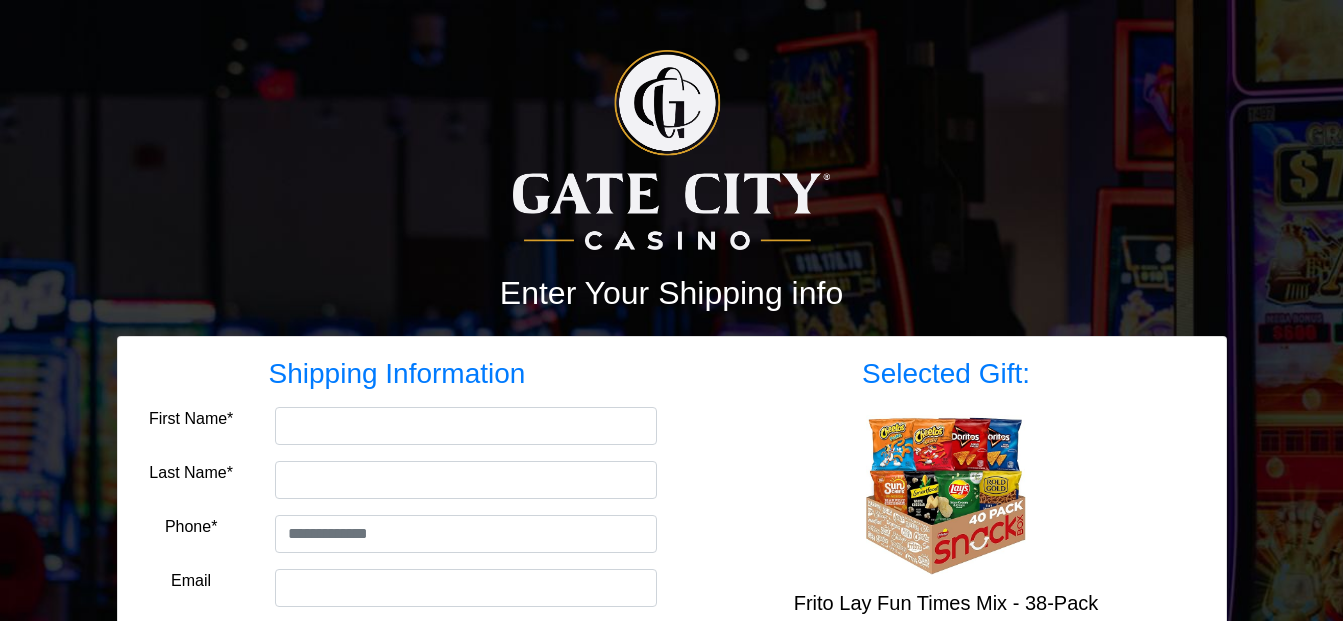 scroll, scrollTop: 0, scrollLeft: 0, axis: both 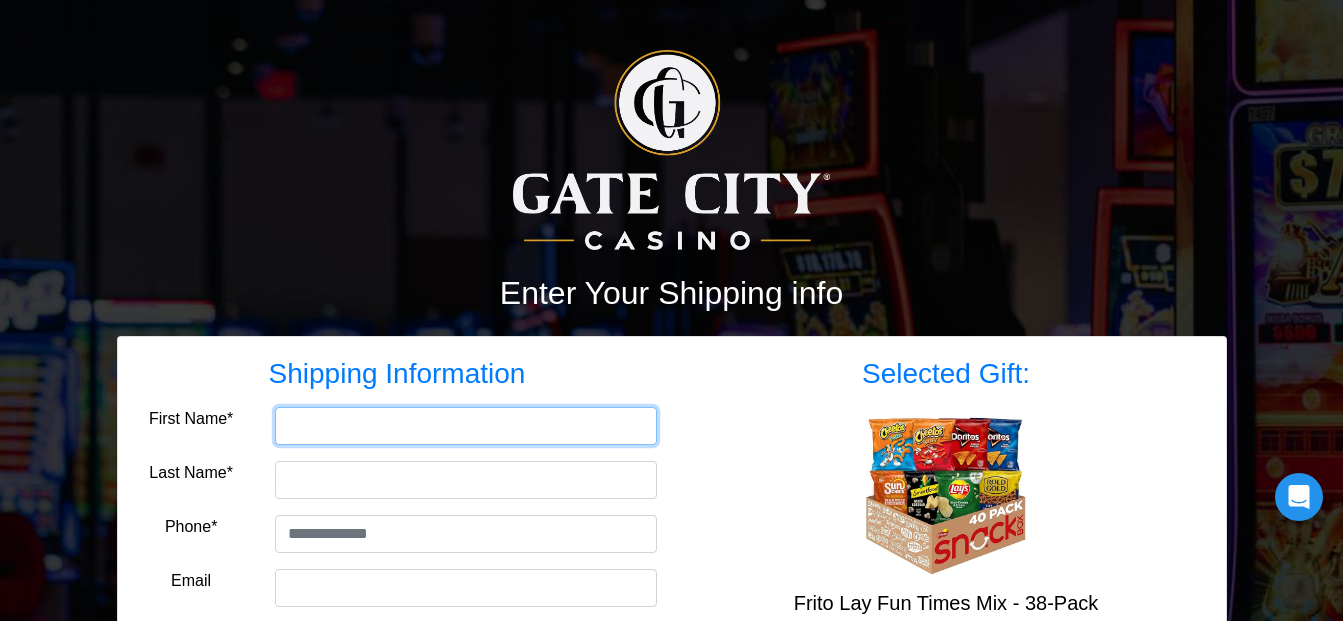 click on "First Name*" at bounding box center (466, 426) 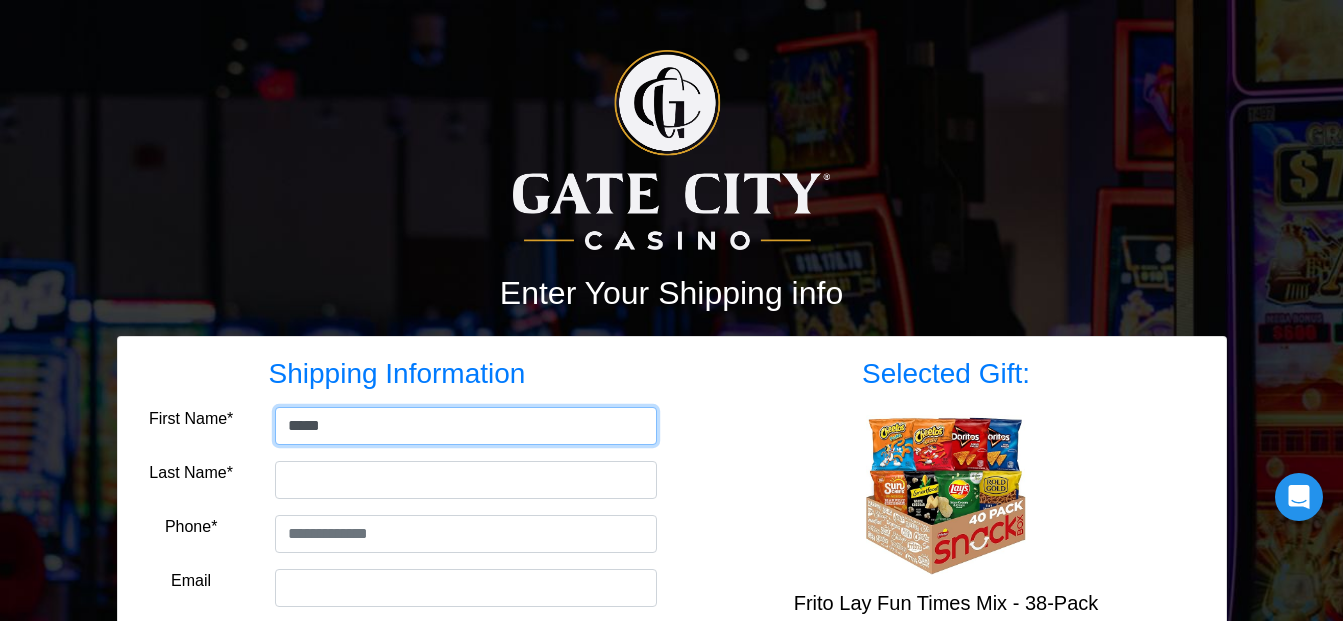 type on "*****" 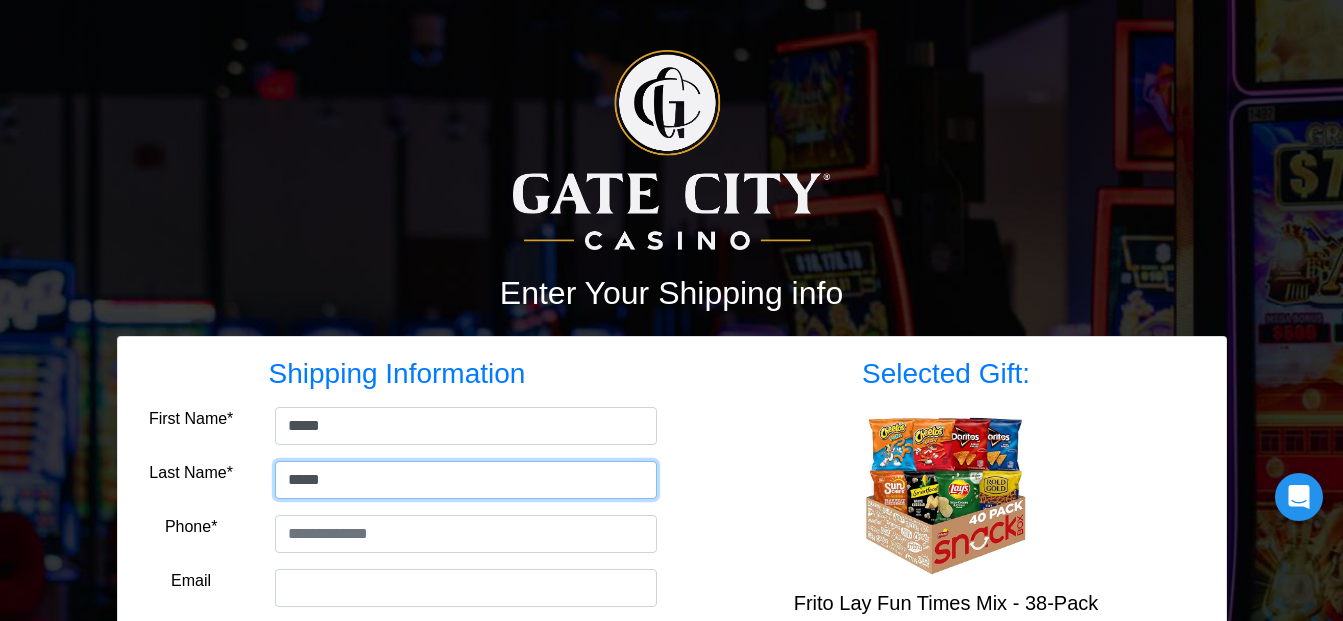 type on "*****" 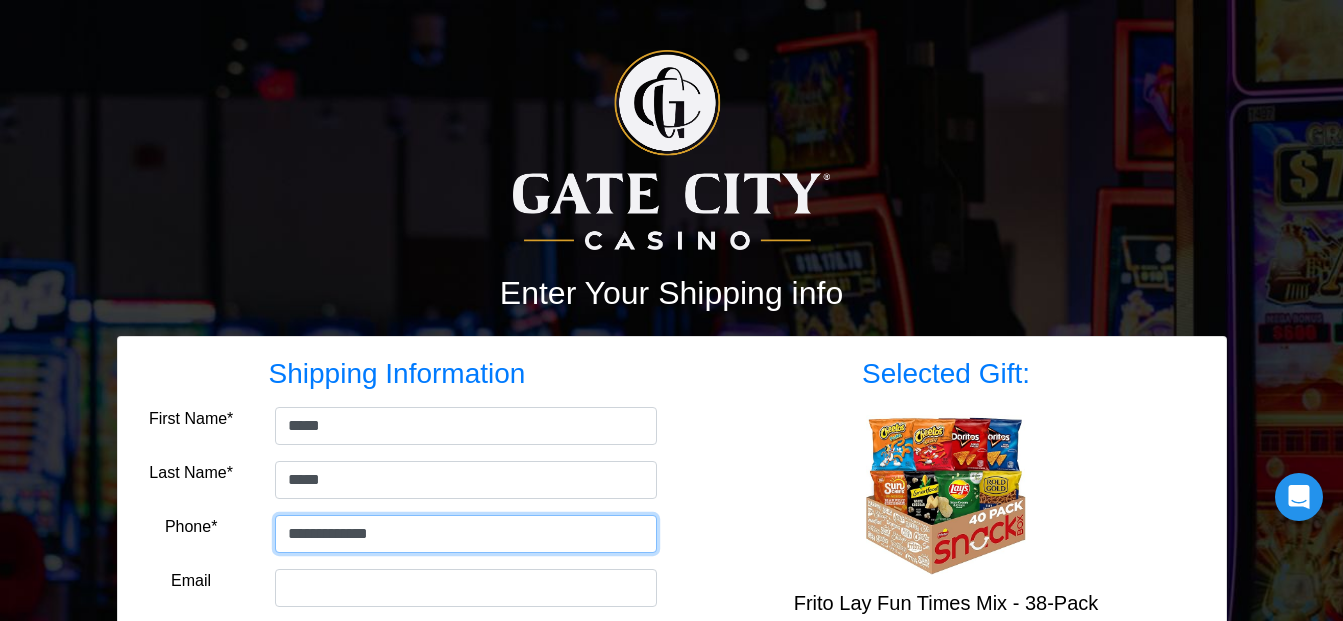 scroll, scrollTop: 300, scrollLeft: 0, axis: vertical 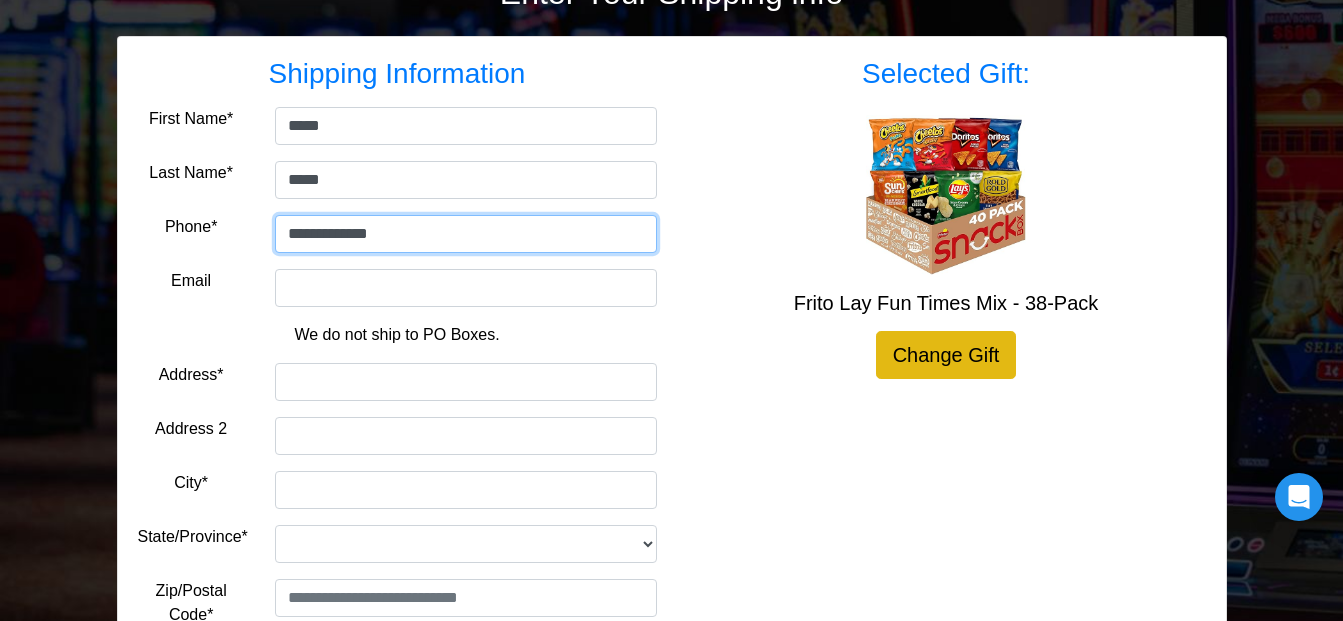 type on "**********" 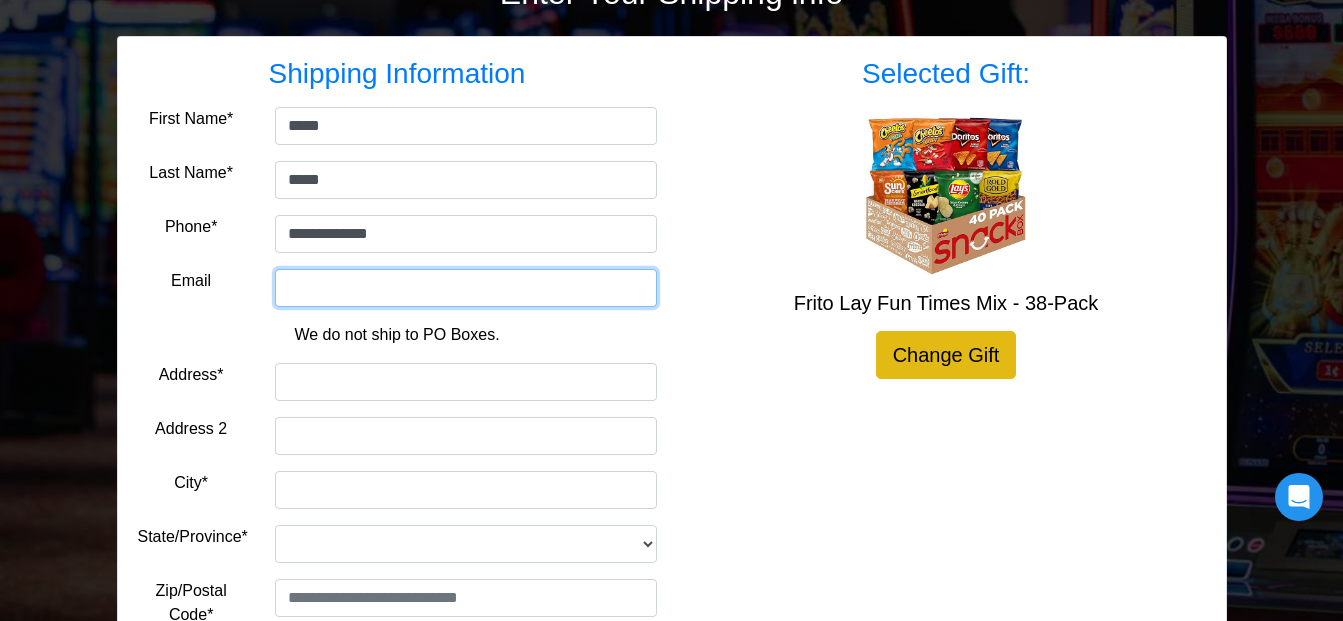 click on "Email" at bounding box center (466, 288) 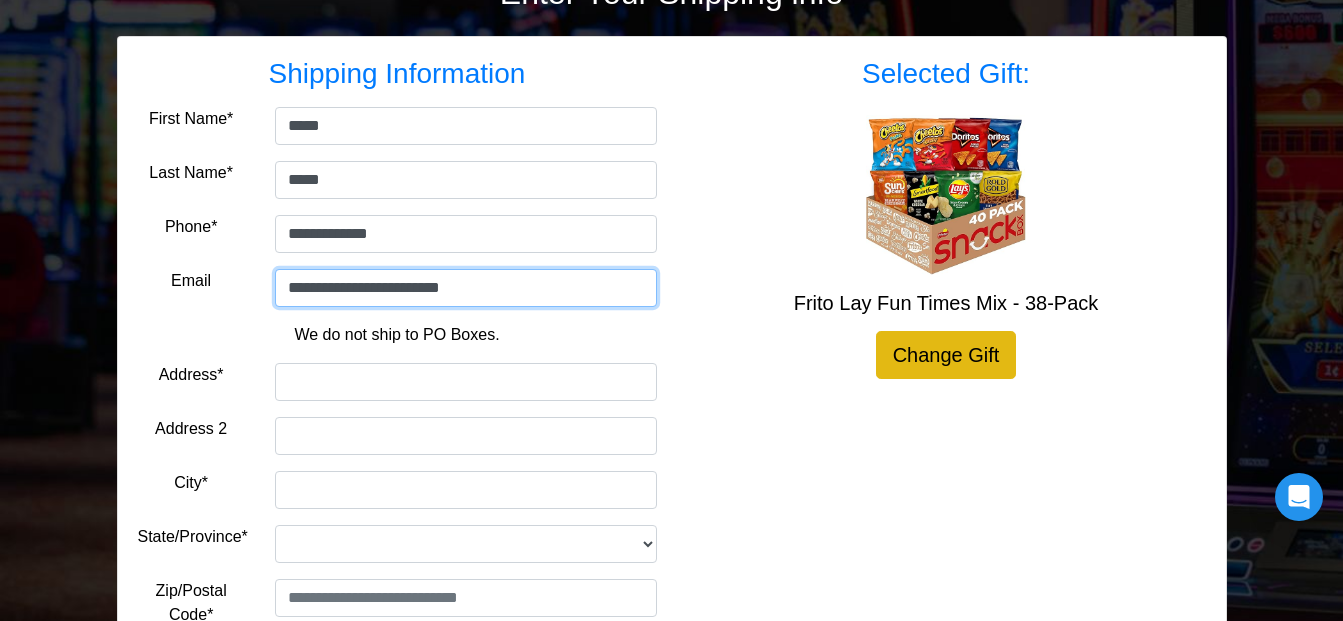 type on "**********" 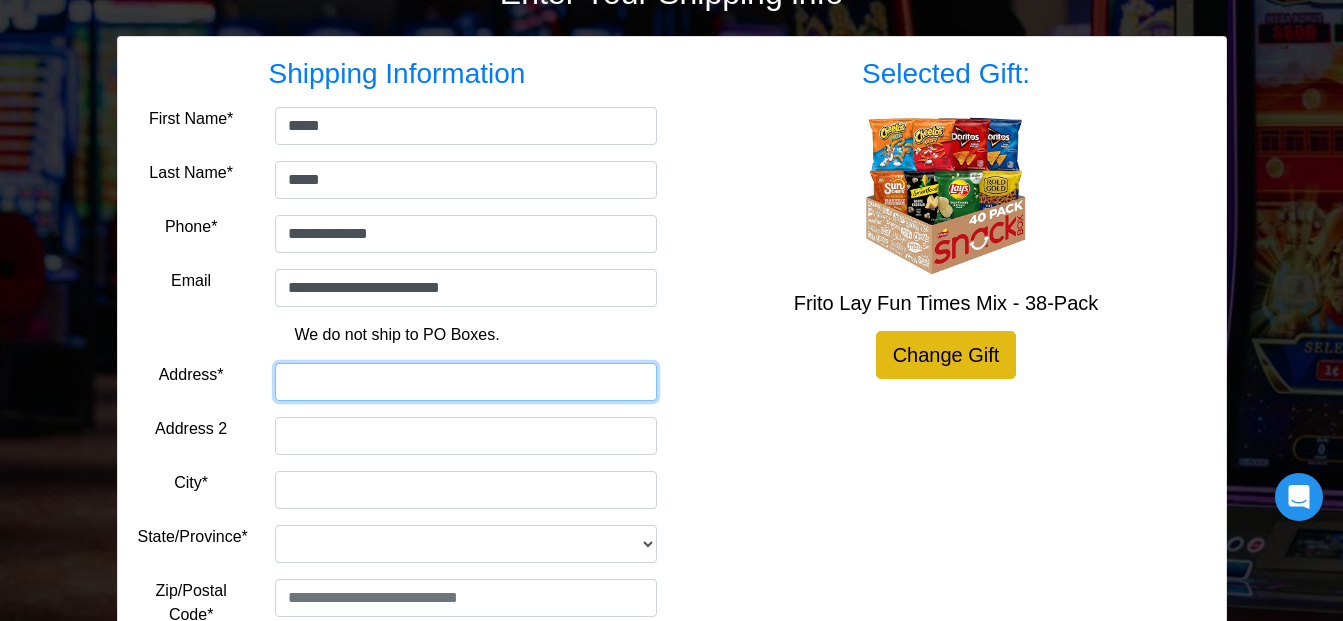 drag, startPoint x: 345, startPoint y: 374, endPoint x: 377, endPoint y: 373, distance: 32.01562 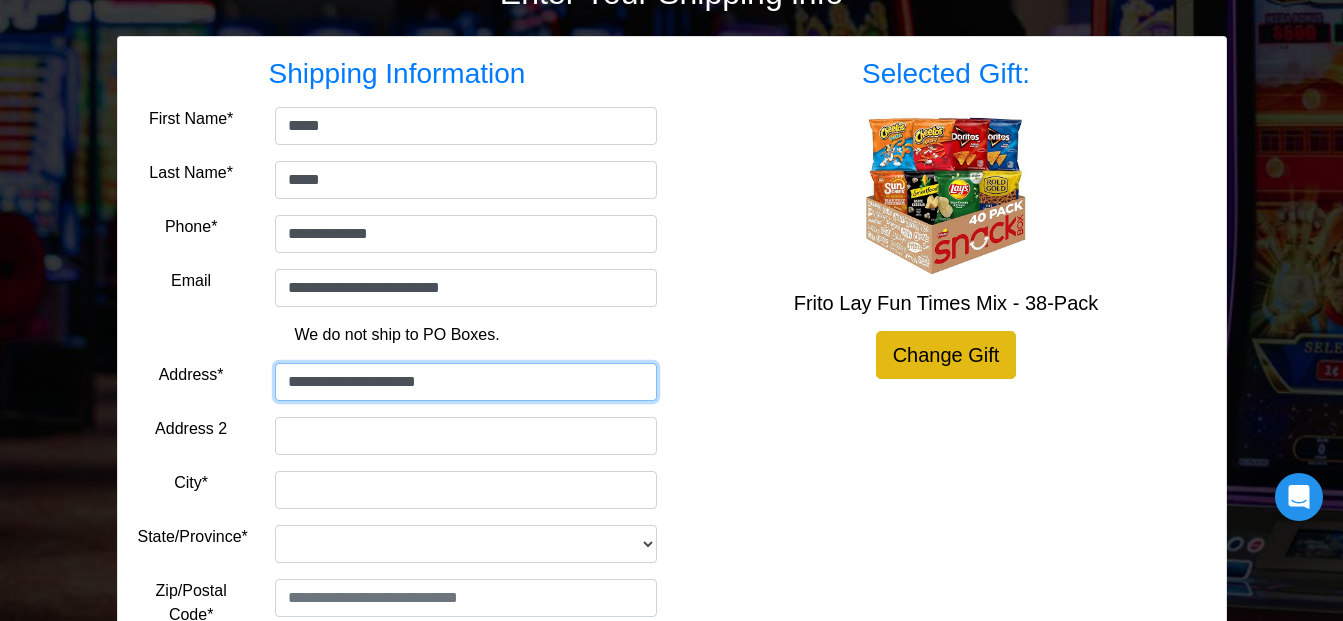 type on "**********" 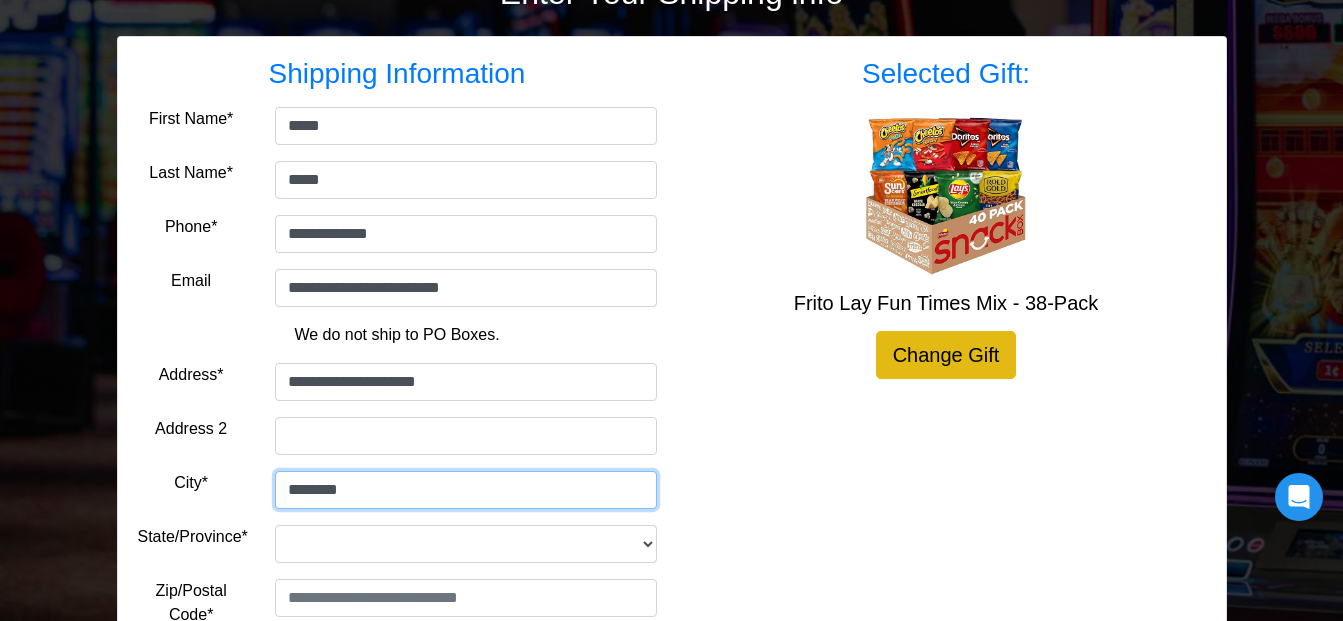 type on "********" 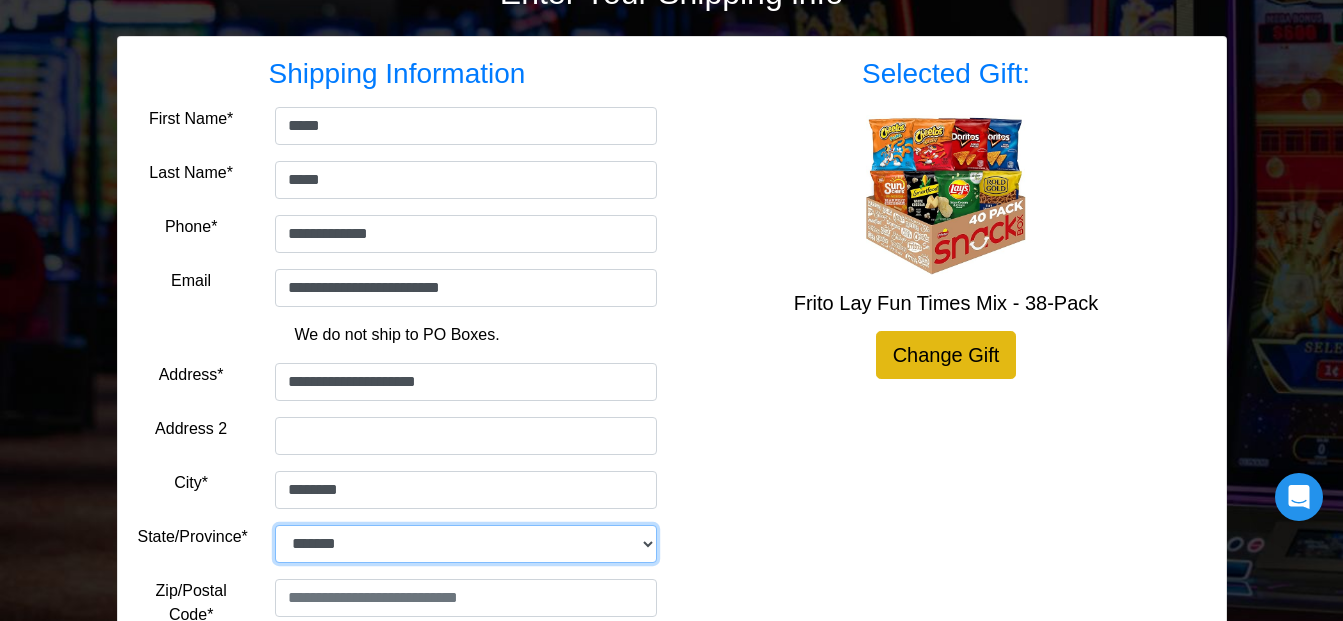 select on "**" 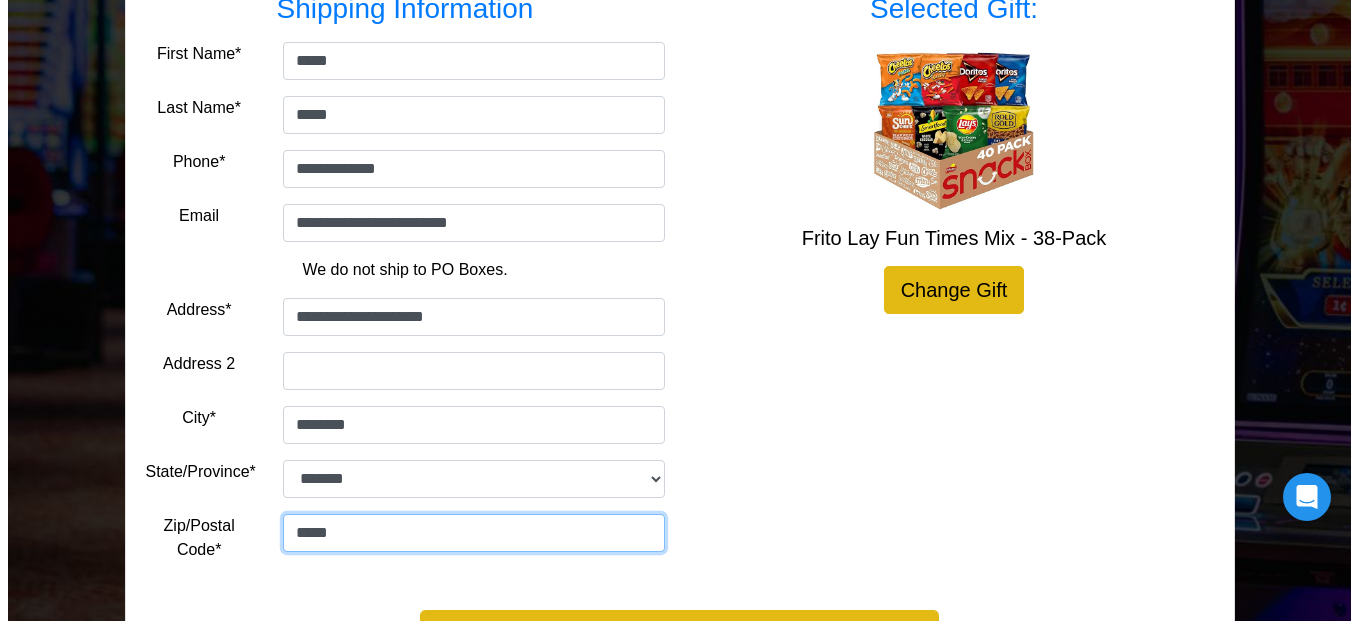 scroll, scrollTop: 467, scrollLeft: 0, axis: vertical 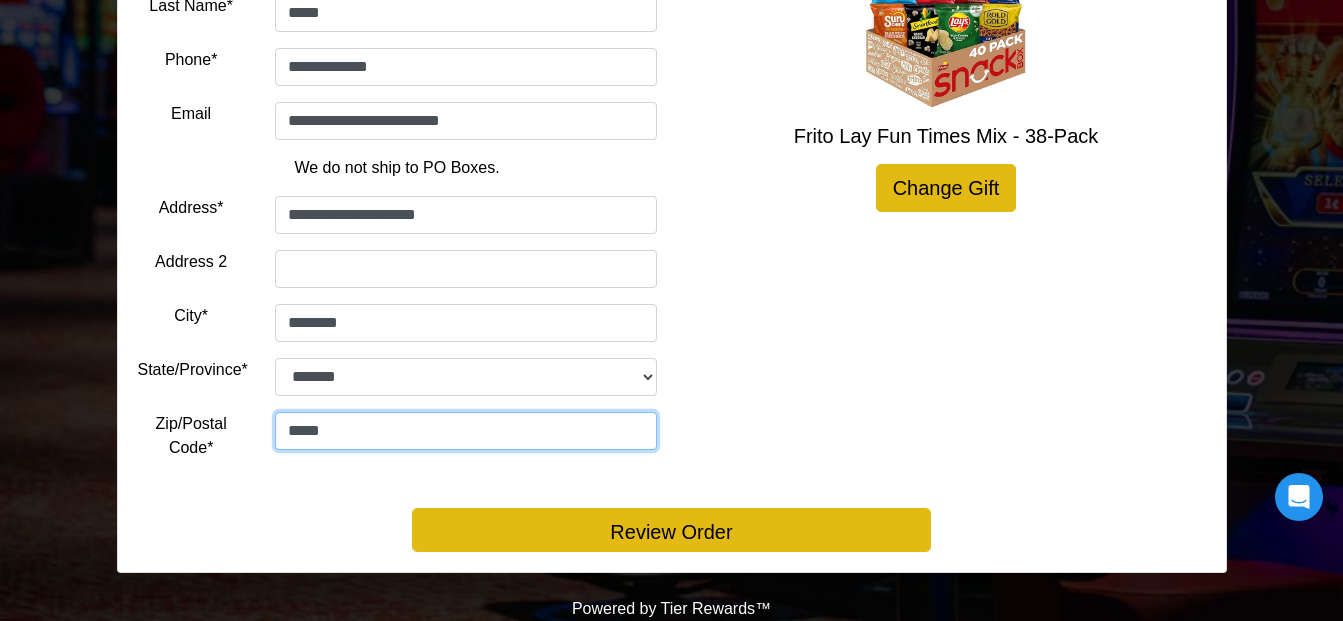 type on "*****" 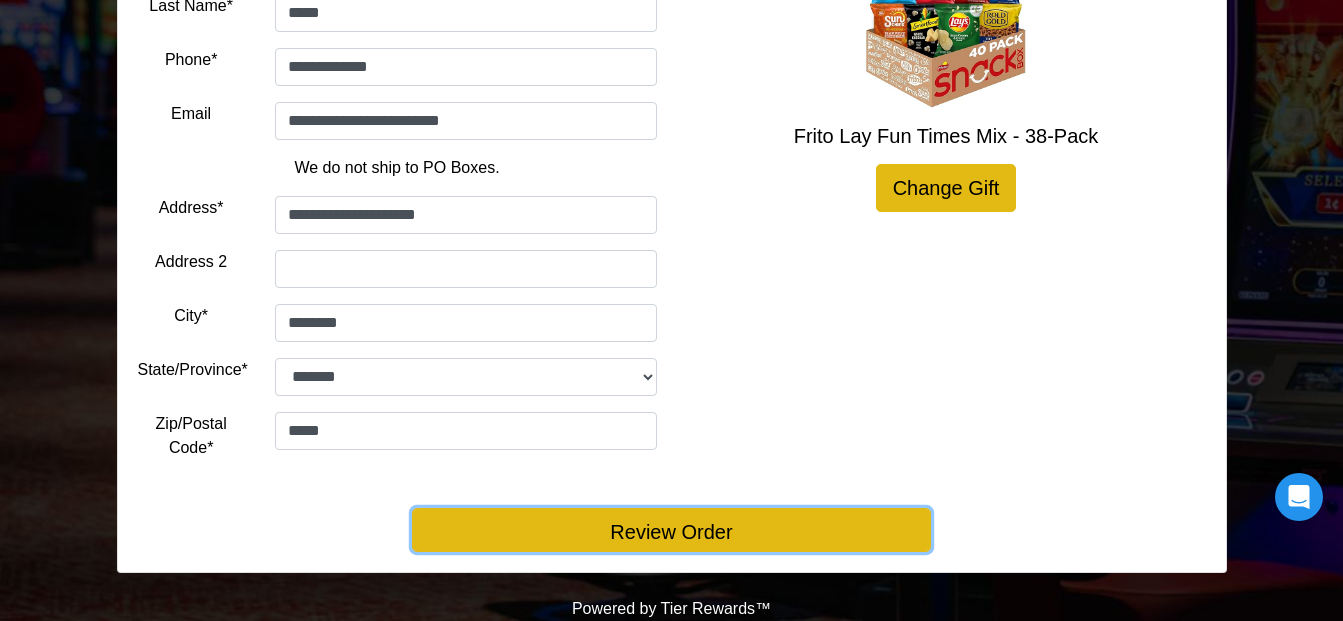 click on "Review Order" at bounding box center (671, 530) 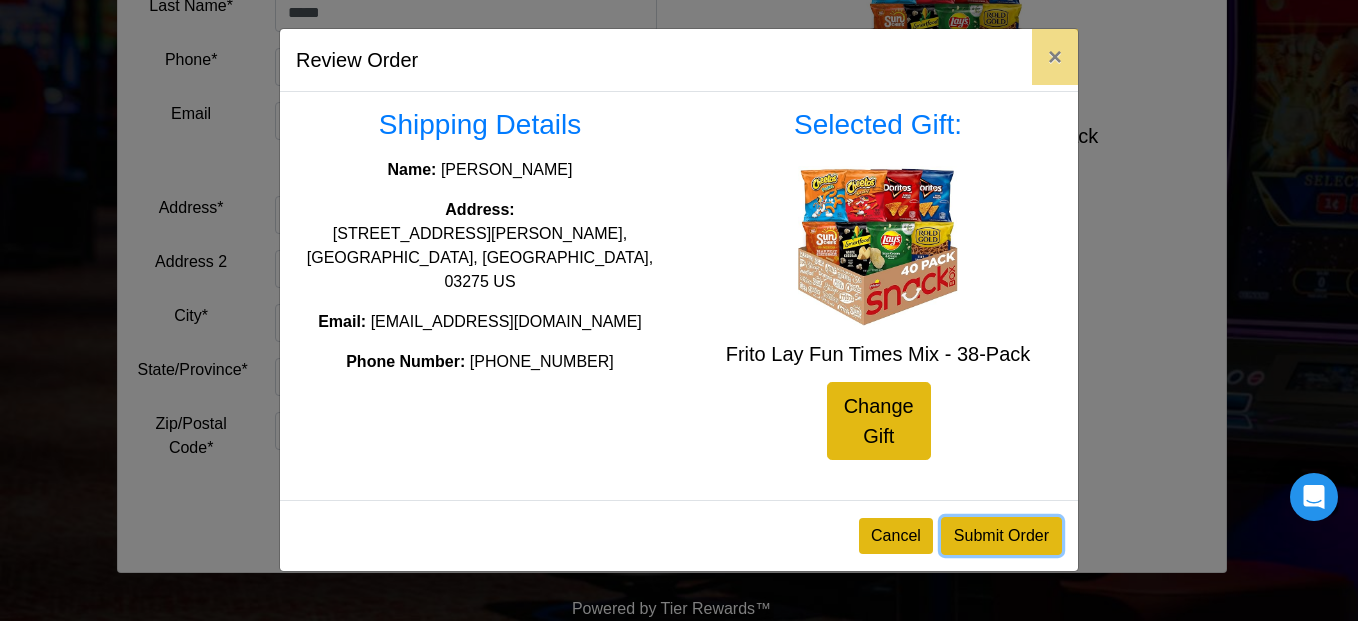 click on "Submit Order" at bounding box center [1001, 536] 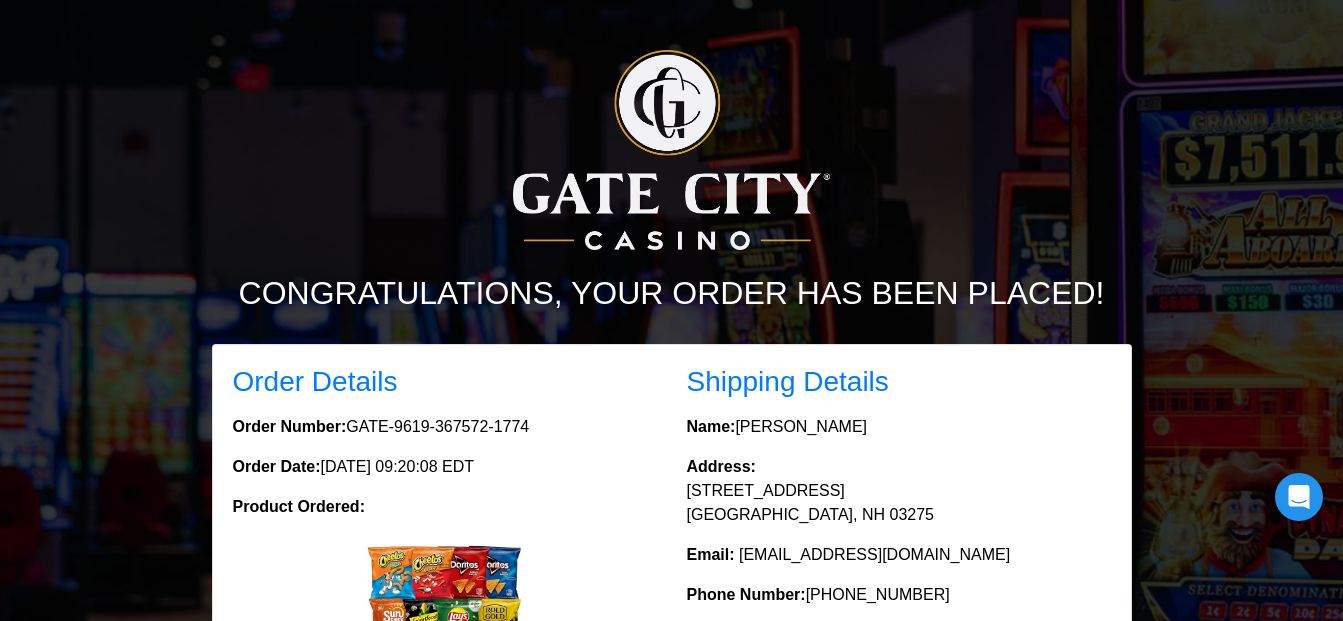 scroll, scrollTop: 0, scrollLeft: 0, axis: both 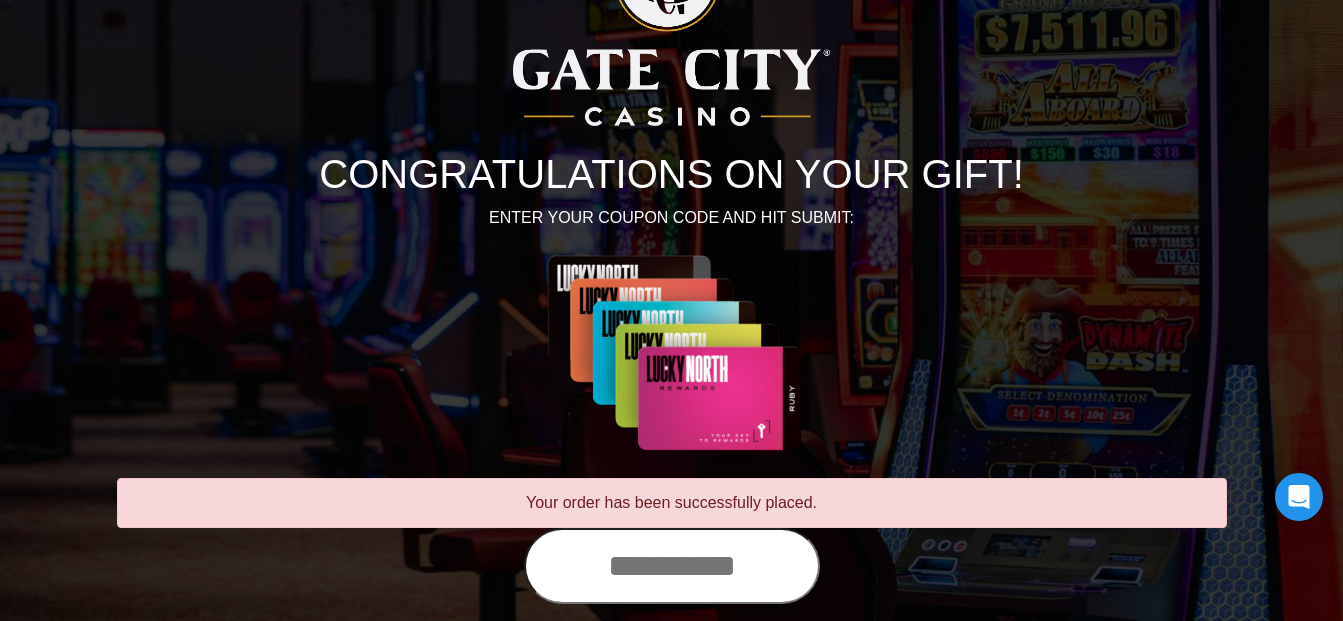 click at bounding box center (672, 566) 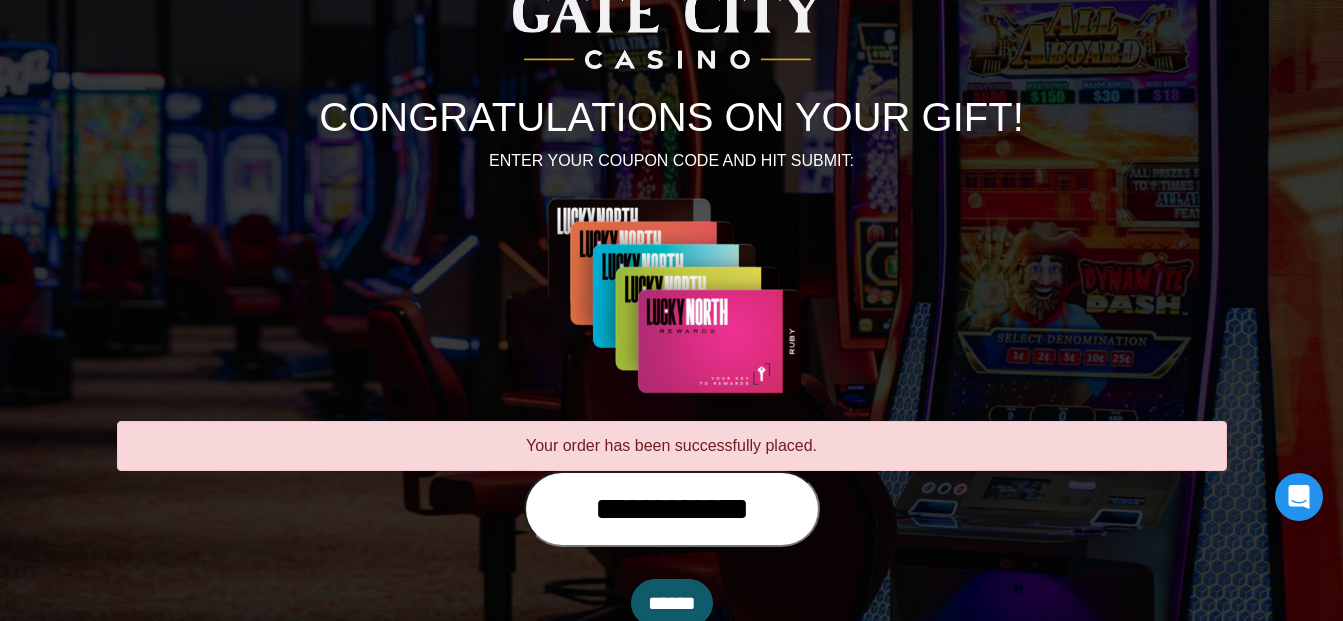 scroll, scrollTop: 211, scrollLeft: 0, axis: vertical 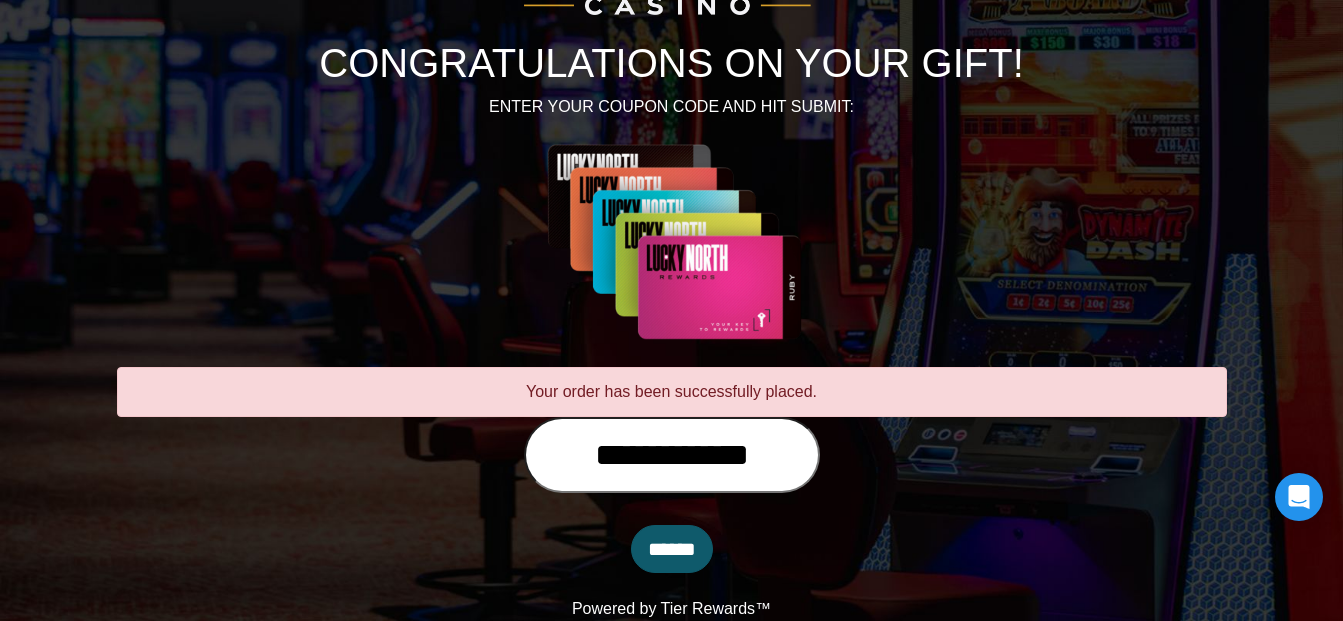 type on "**********" 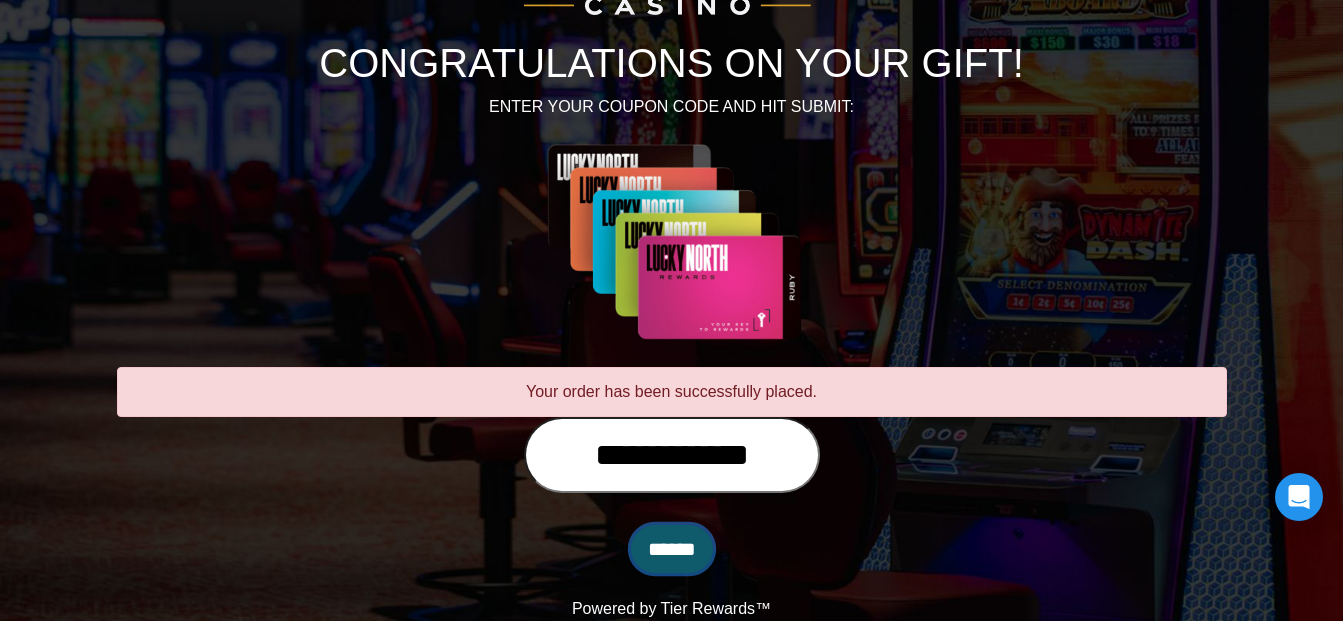 click on "******" at bounding box center [672, 549] 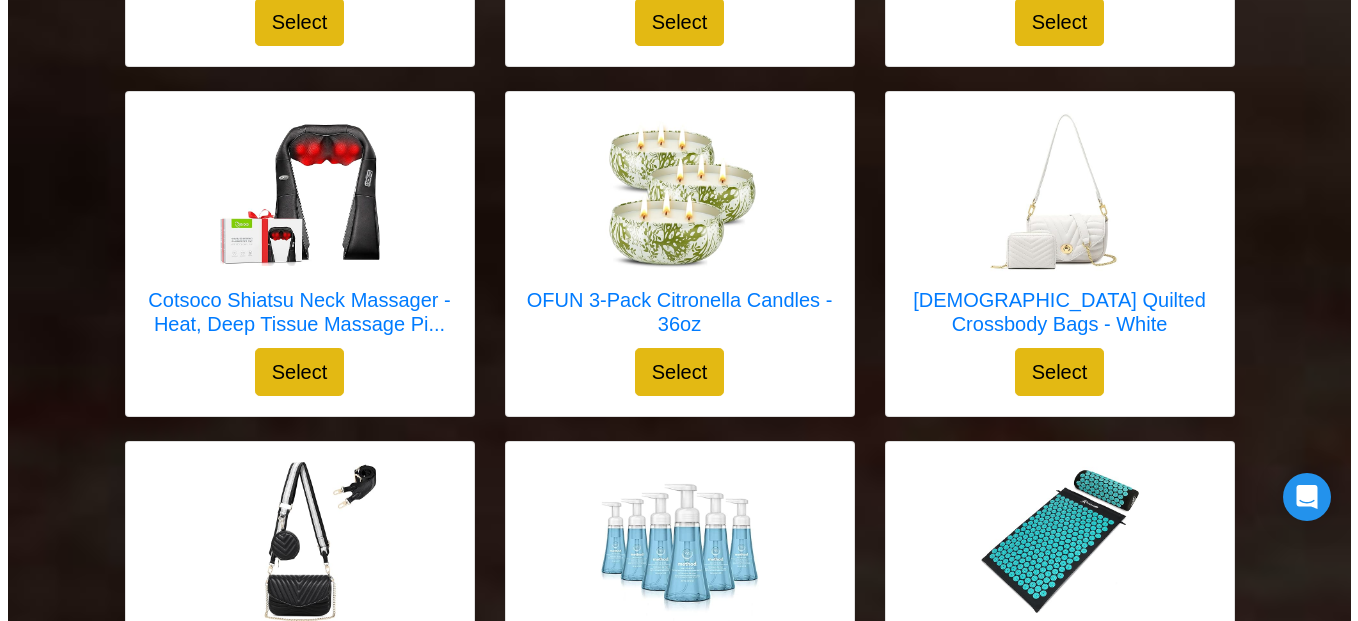 scroll, scrollTop: 5600, scrollLeft: 0, axis: vertical 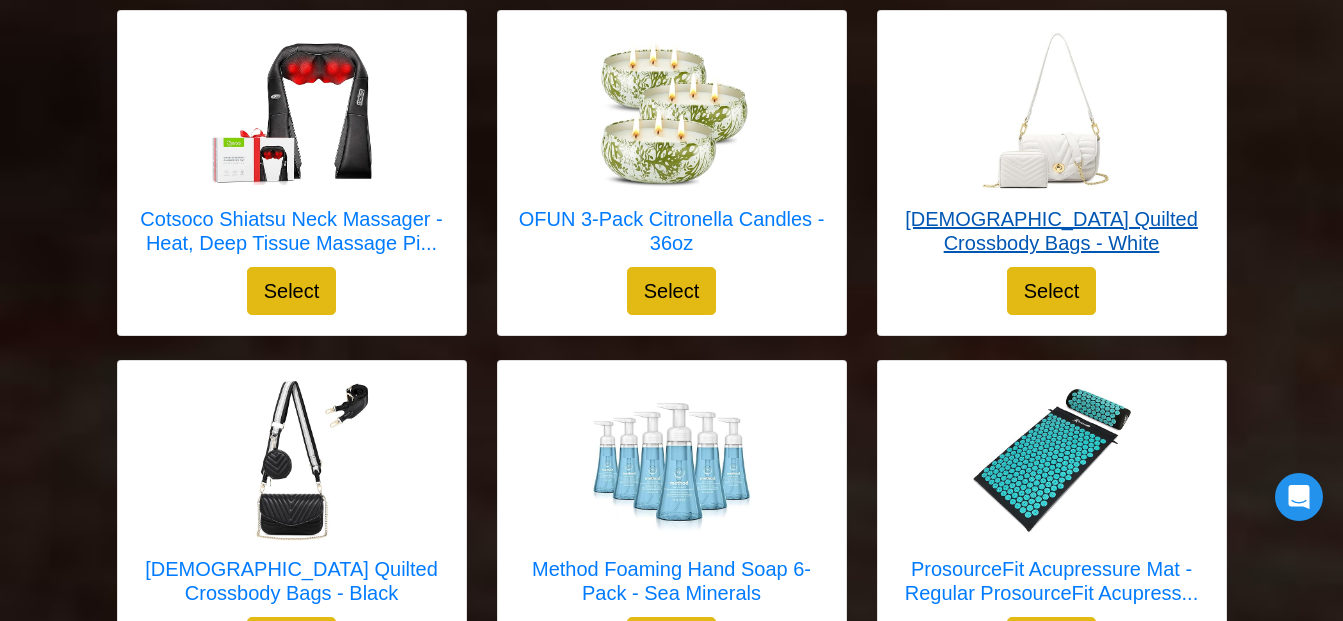 click on "JEEHAN Quilted Crossbody Bags - White" at bounding box center [1052, 231] 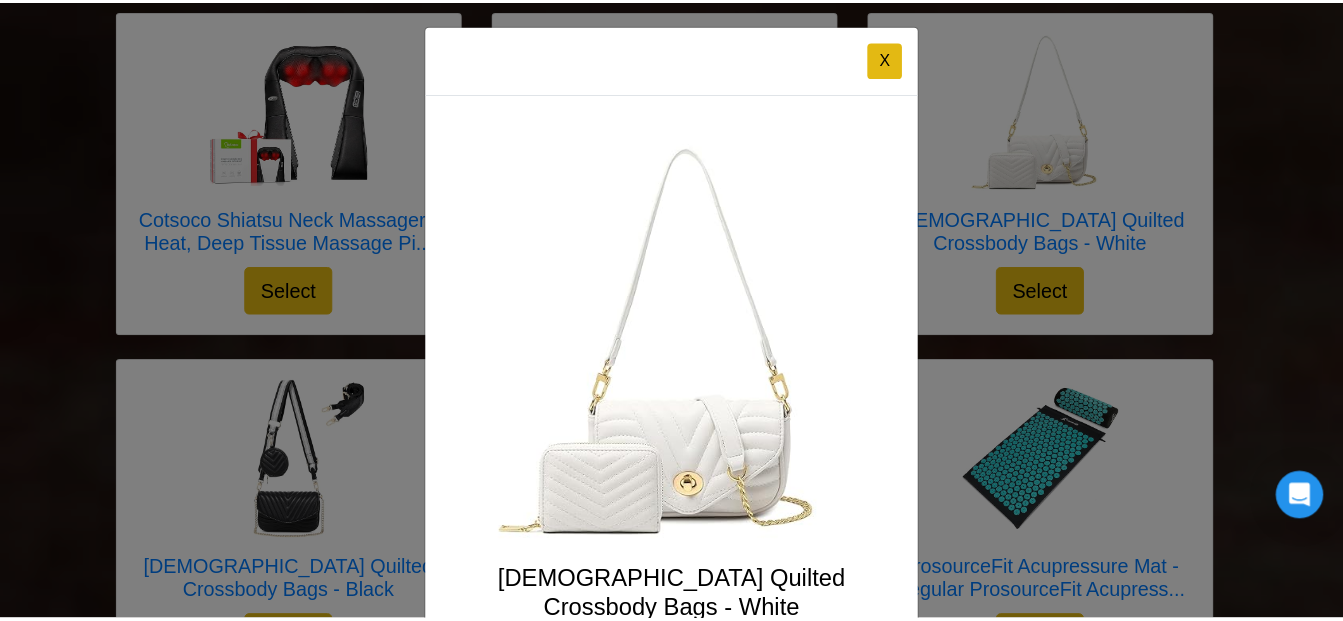 scroll, scrollTop: 0, scrollLeft: 0, axis: both 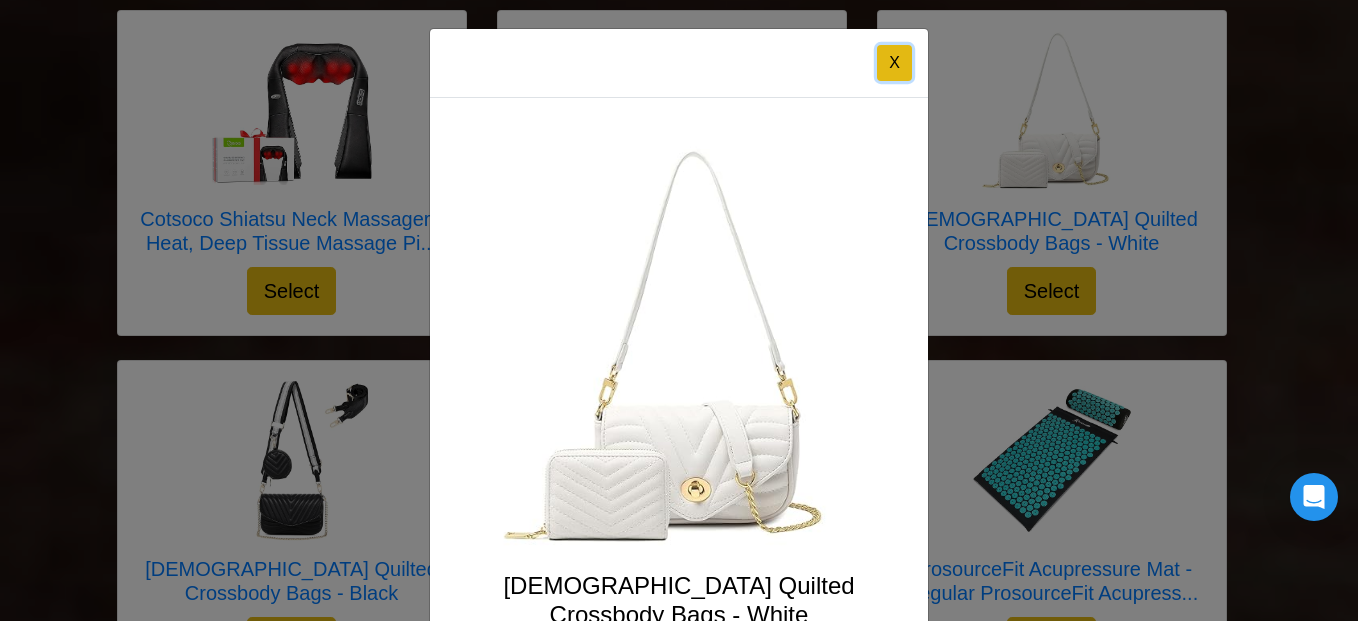 click on "X" at bounding box center (894, 63) 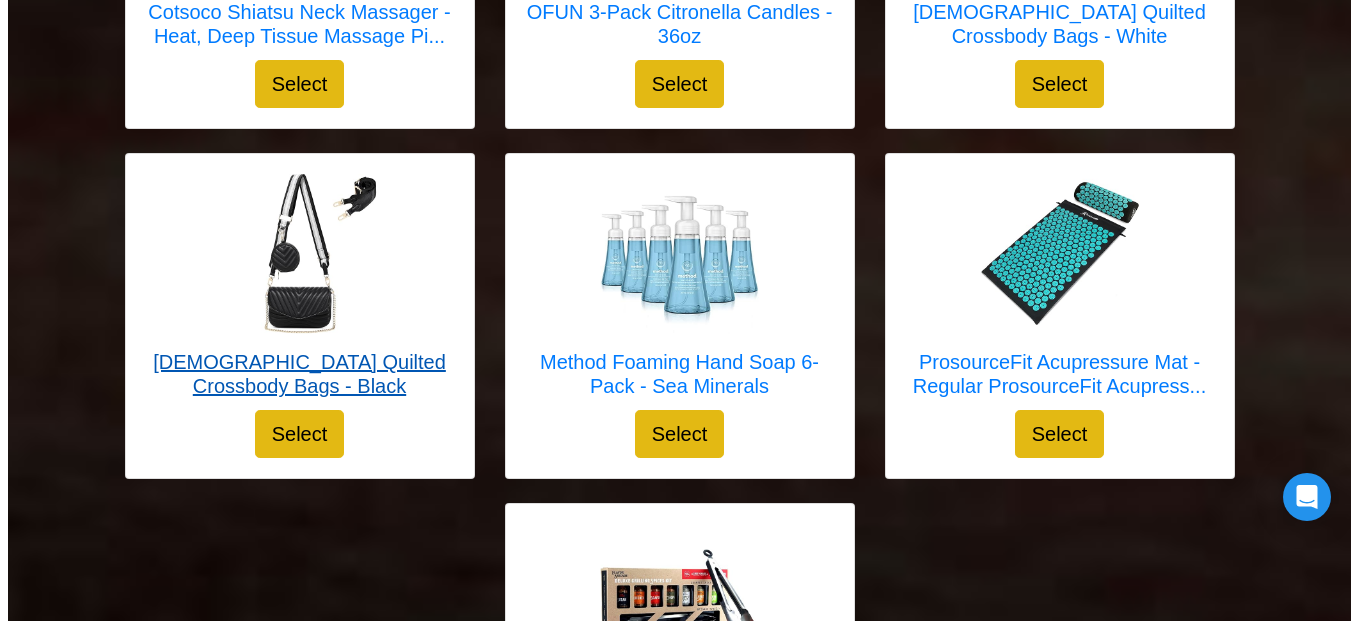 scroll, scrollTop: 5787, scrollLeft: 0, axis: vertical 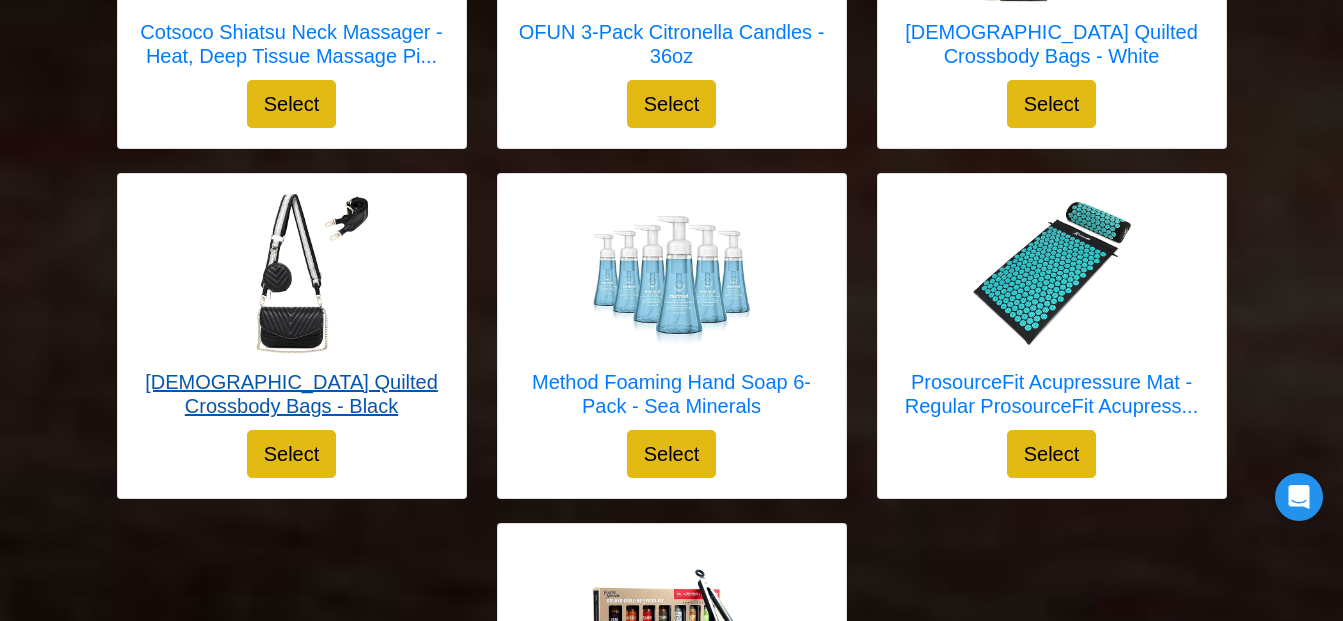 click on "JEEHAN Quilted Crossbody Bags - Black" at bounding box center [292, 394] 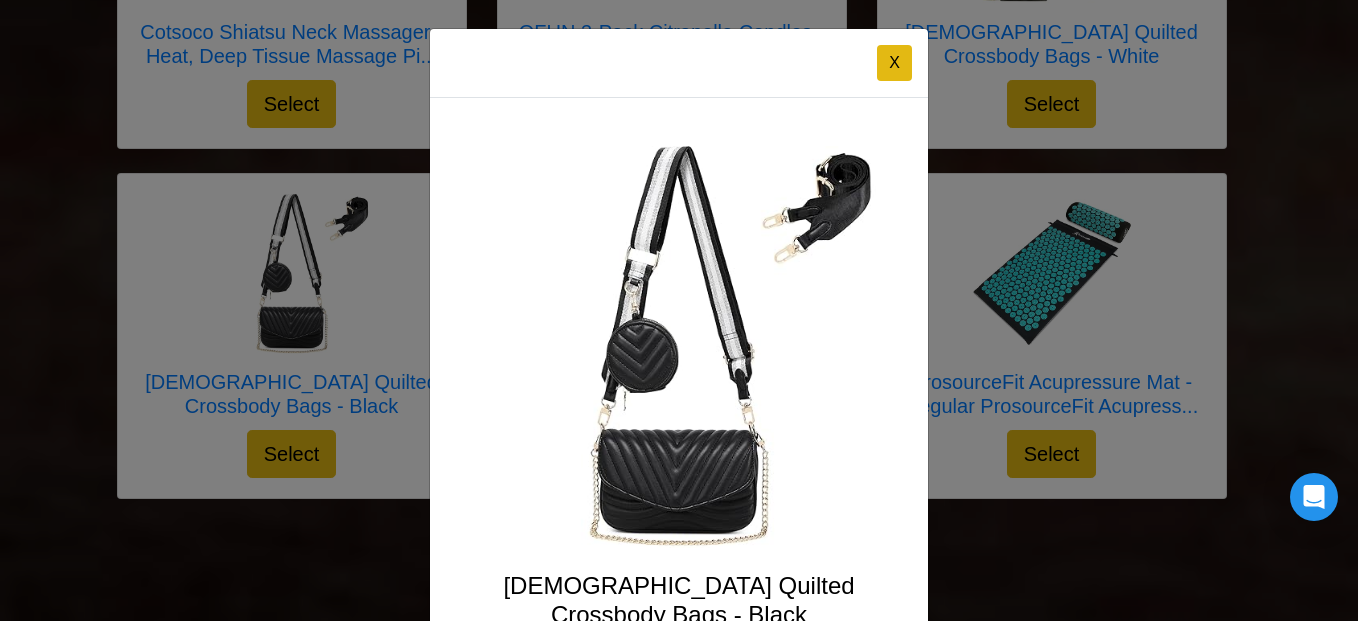 scroll, scrollTop: 300, scrollLeft: 0, axis: vertical 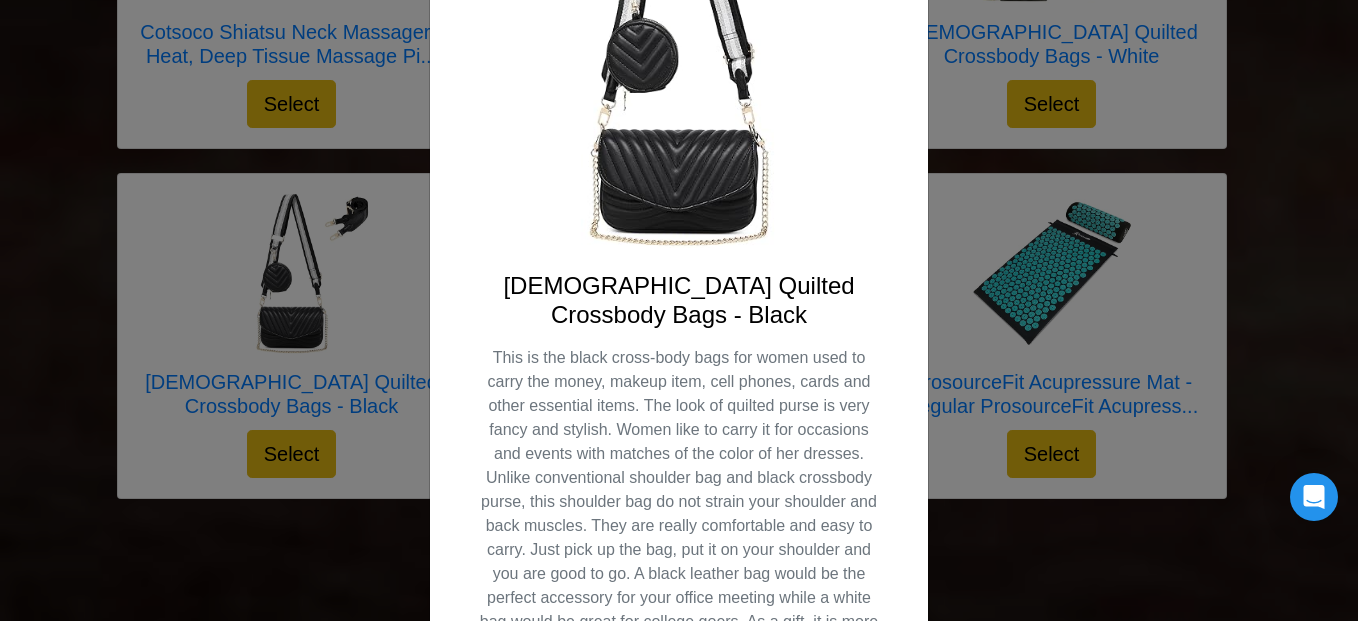 click at bounding box center [679, 47] 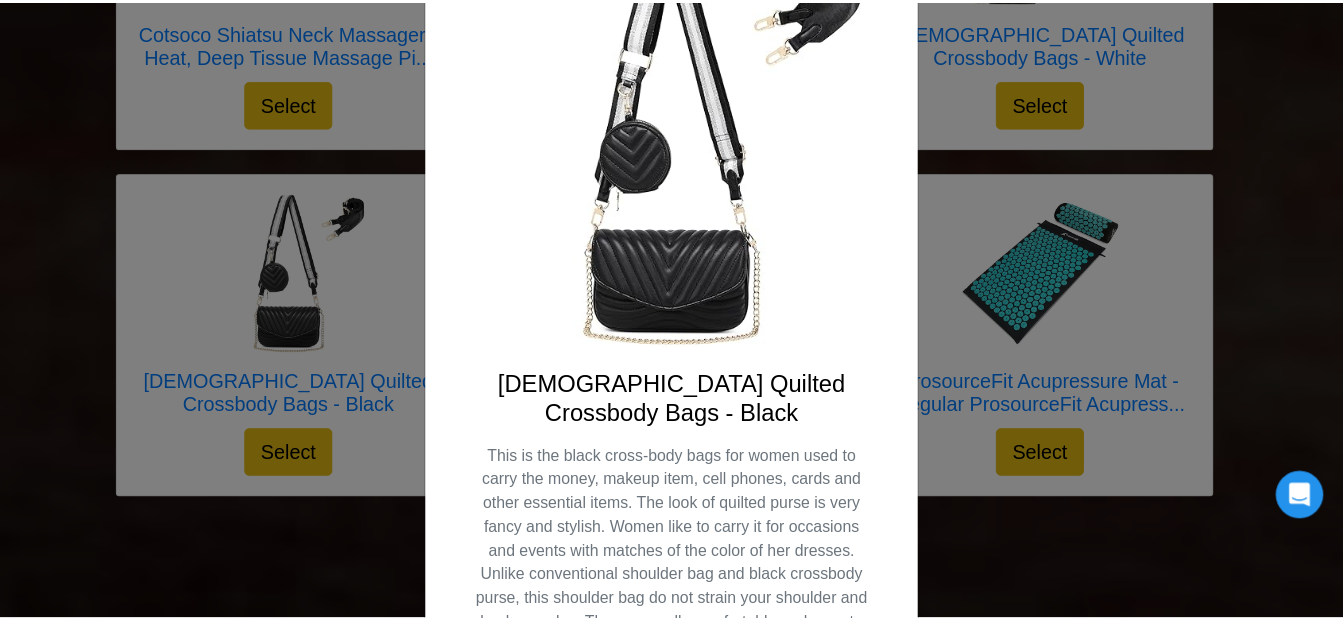 scroll, scrollTop: 0, scrollLeft: 0, axis: both 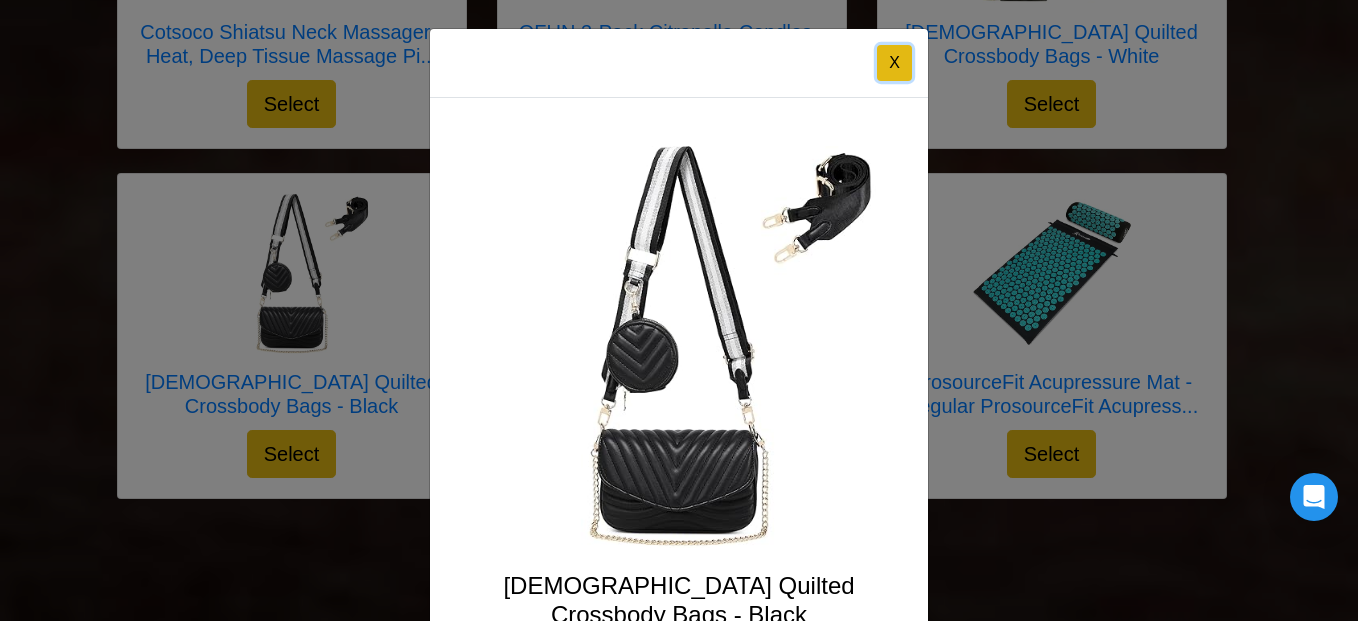 click on "X" at bounding box center [894, 63] 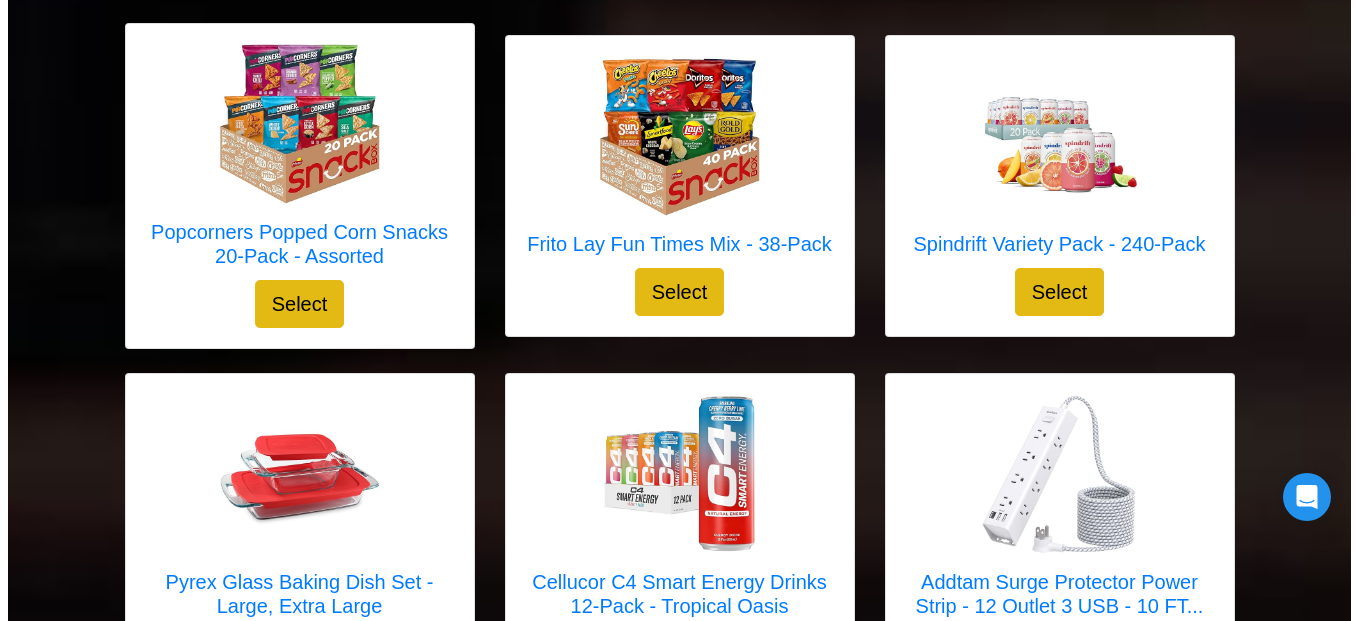 scroll, scrollTop: 4087, scrollLeft: 0, axis: vertical 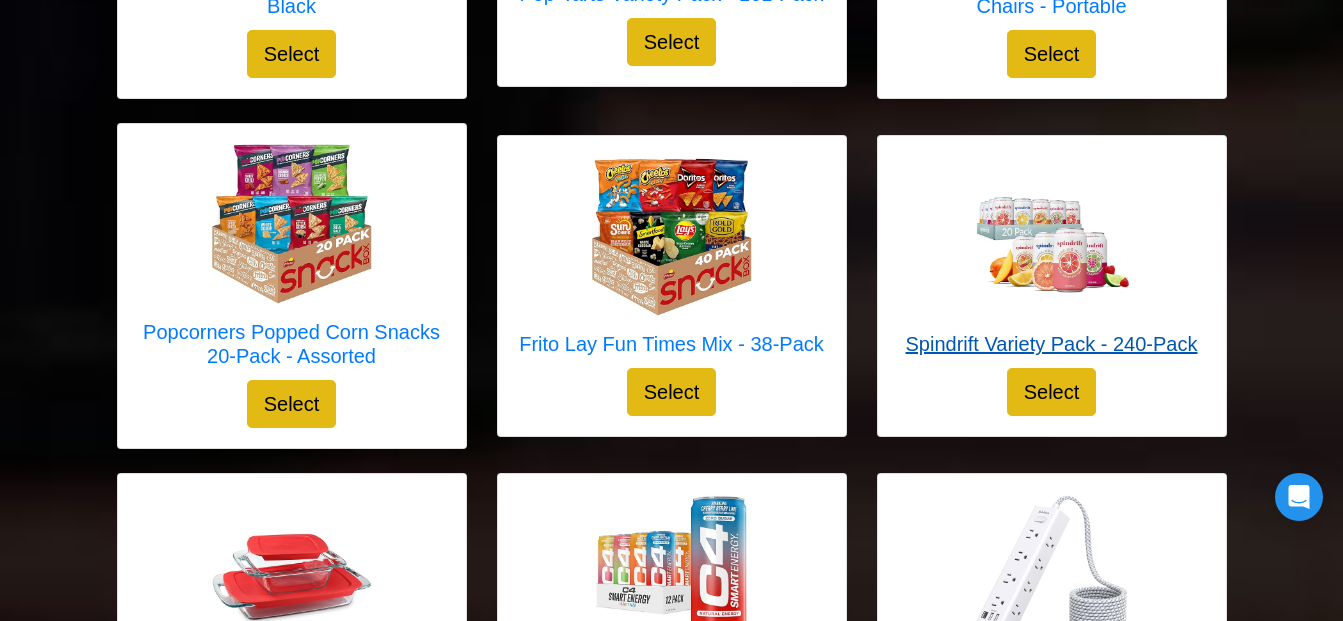 click at bounding box center (1051, 236) 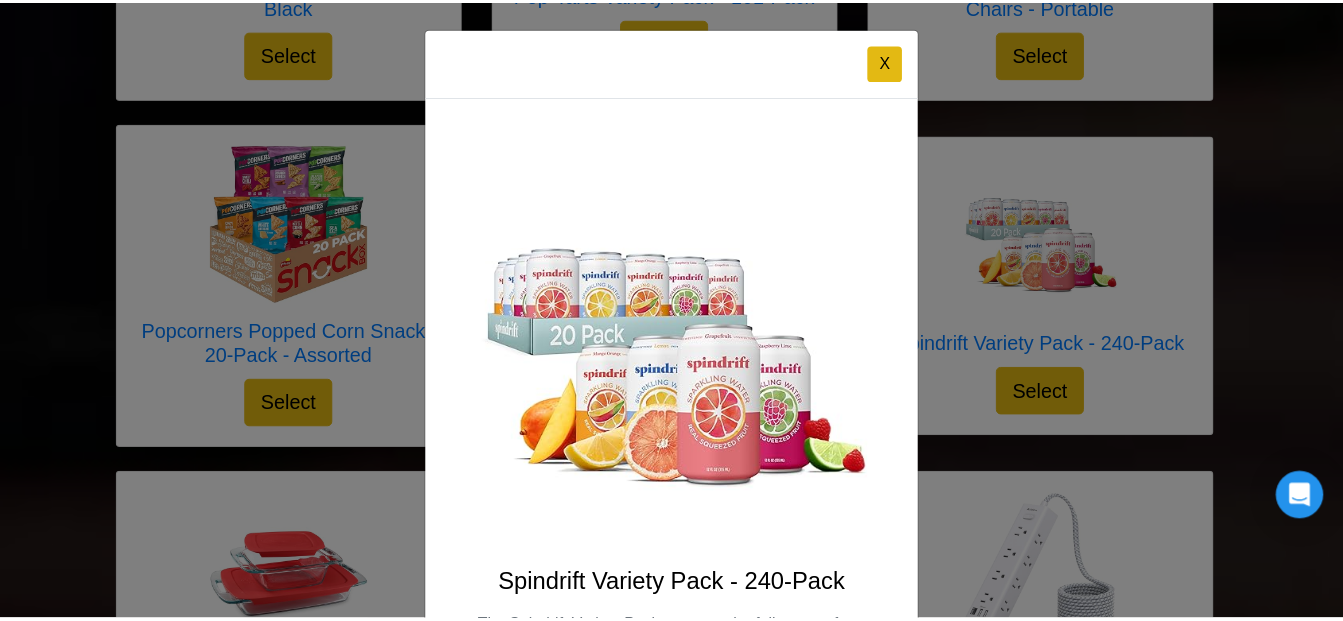 scroll, scrollTop: 0, scrollLeft: 0, axis: both 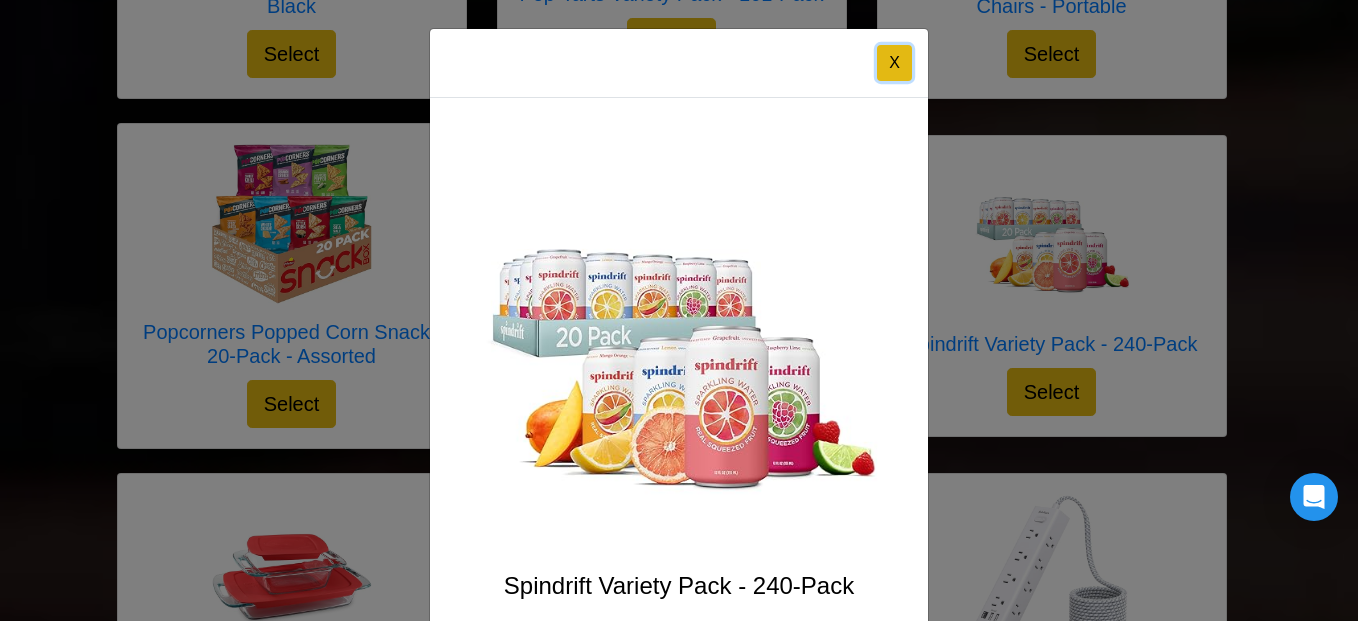 click on "X" at bounding box center [894, 63] 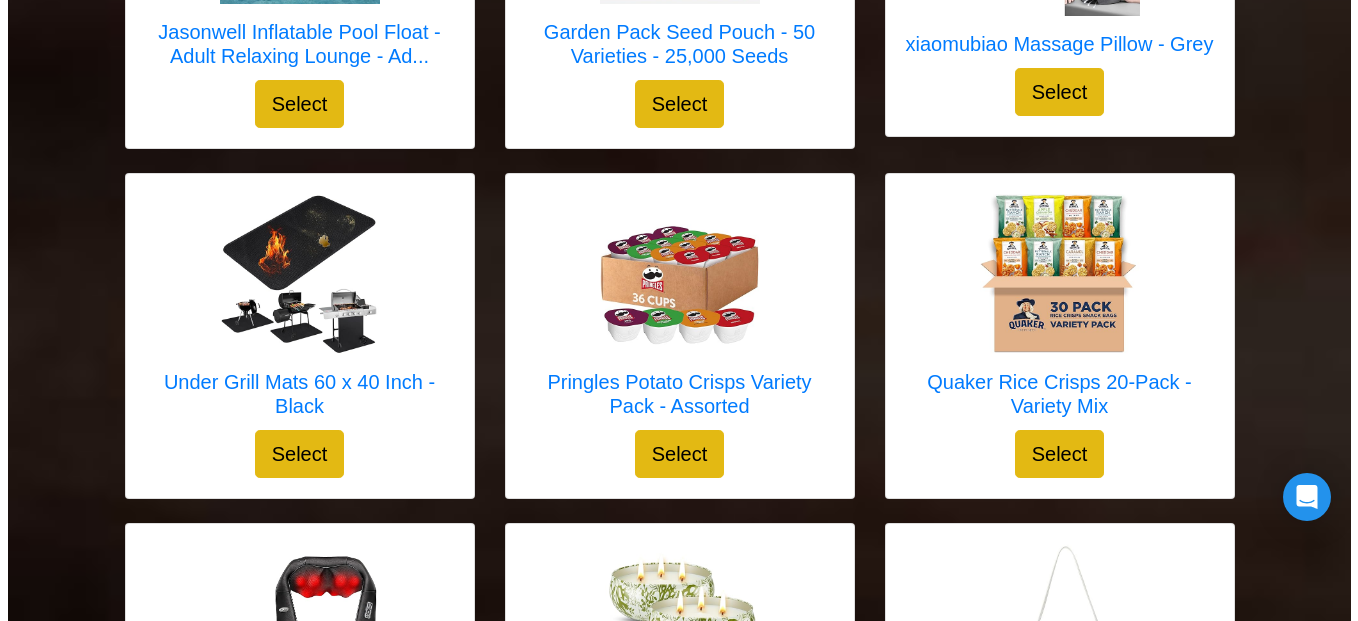 scroll, scrollTop: 4987, scrollLeft: 0, axis: vertical 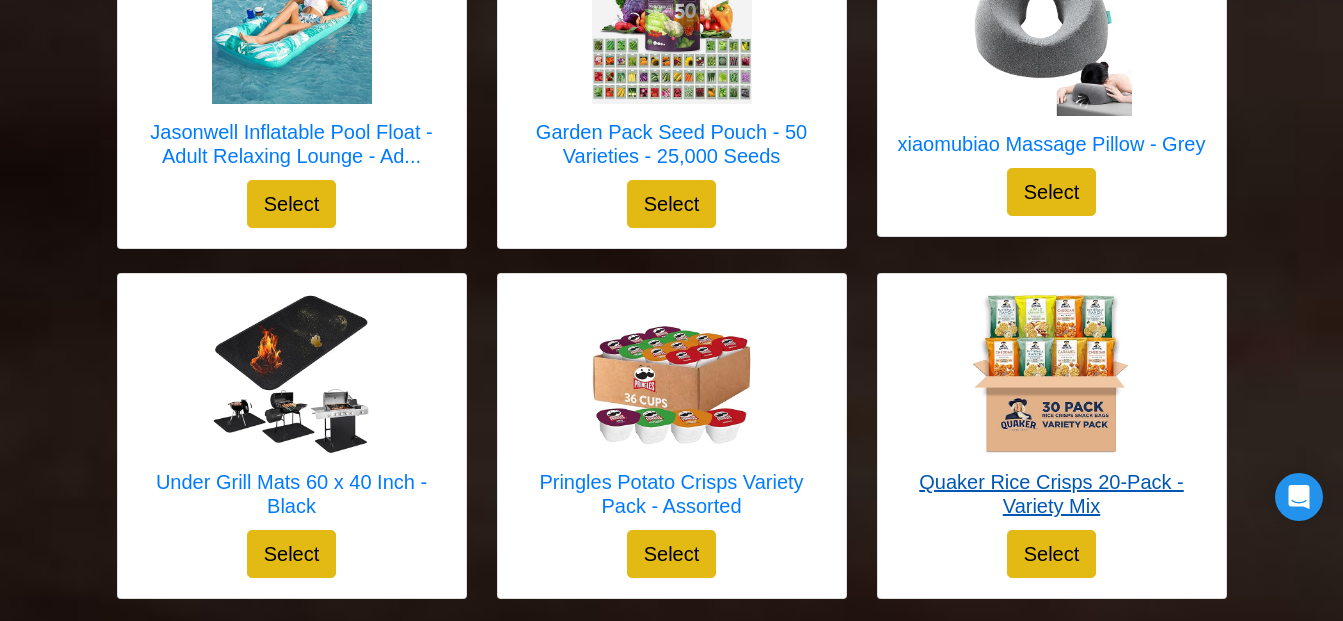 click on "Quaker Rice Crisps 20-Pack - Variety Mix" at bounding box center (1052, 494) 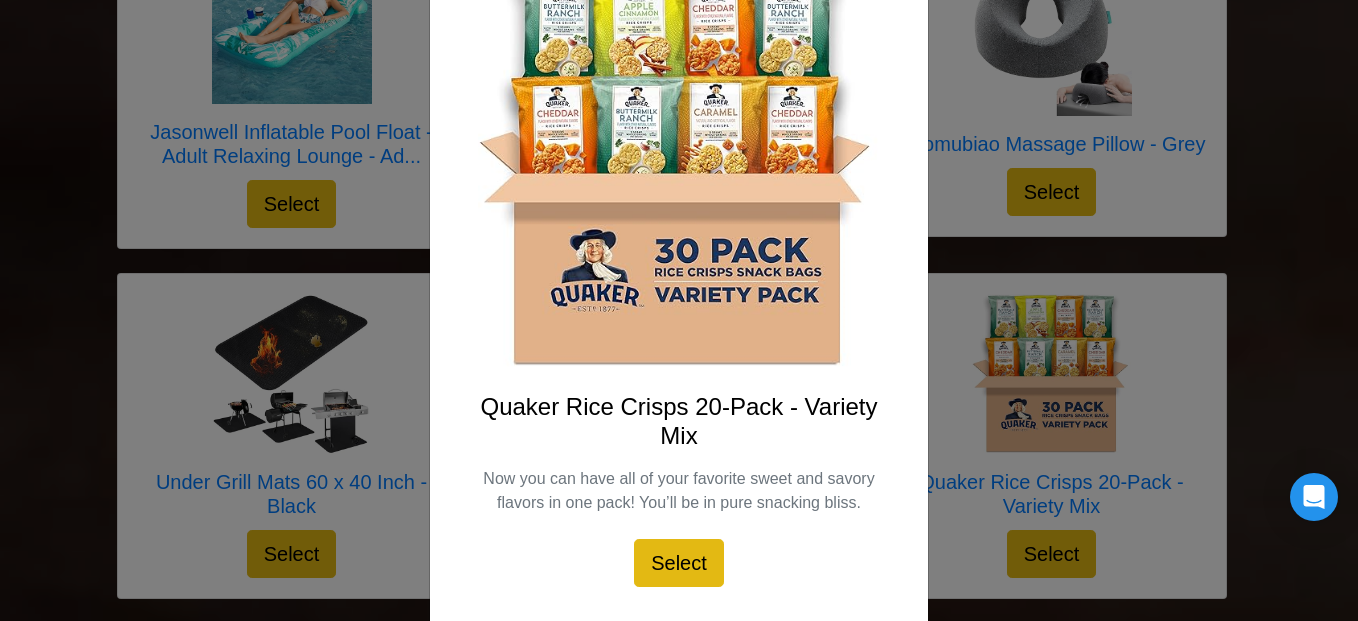 scroll, scrollTop: 222, scrollLeft: 0, axis: vertical 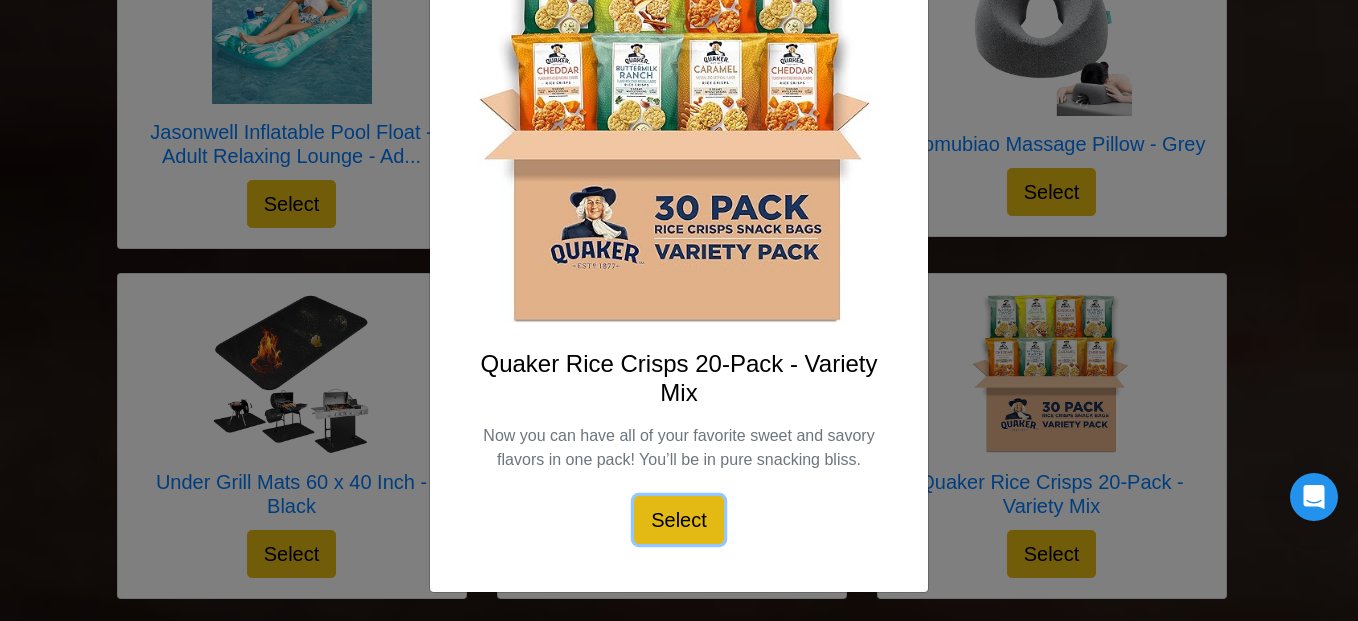 click on "Select" at bounding box center [679, 520] 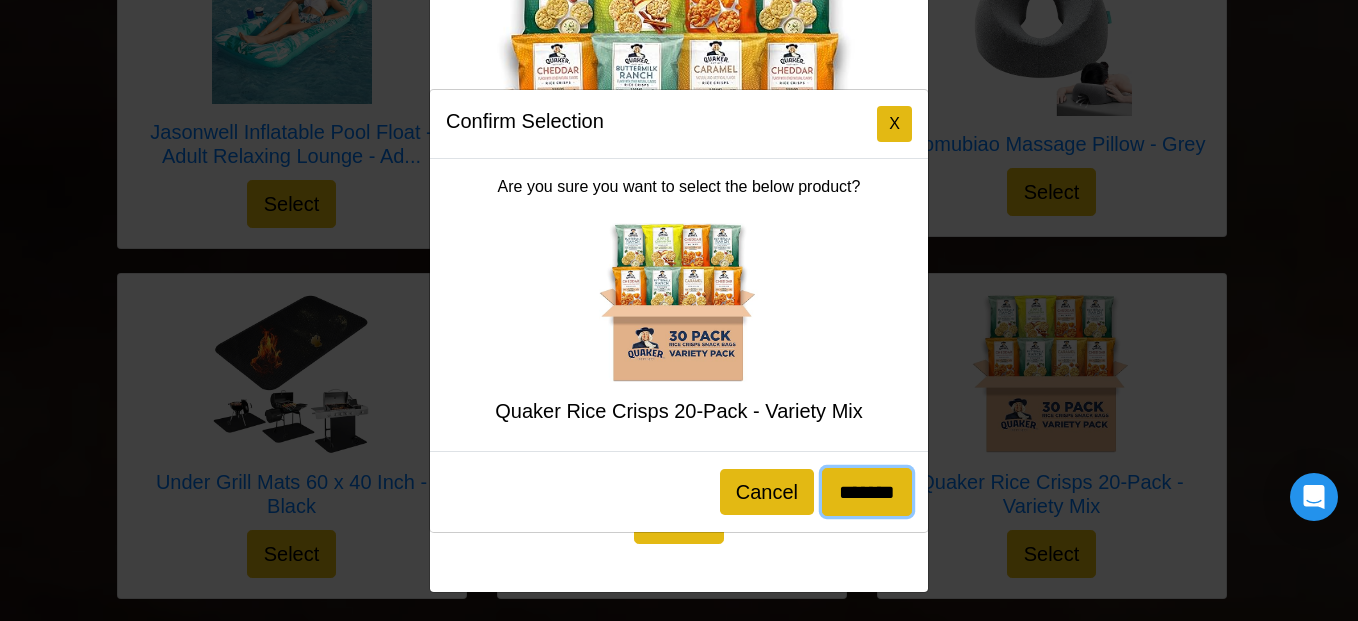 click on "*******" at bounding box center [867, 492] 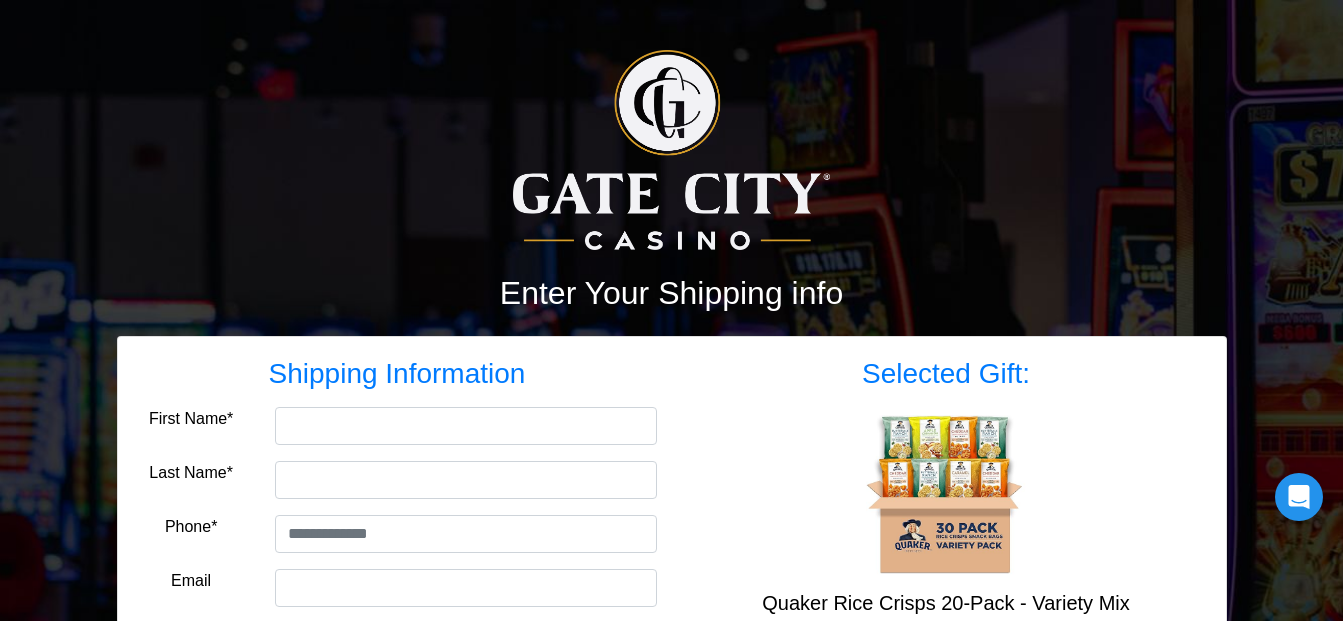 scroll, scrollTop: 0, scrollLeft: 0, axis: both 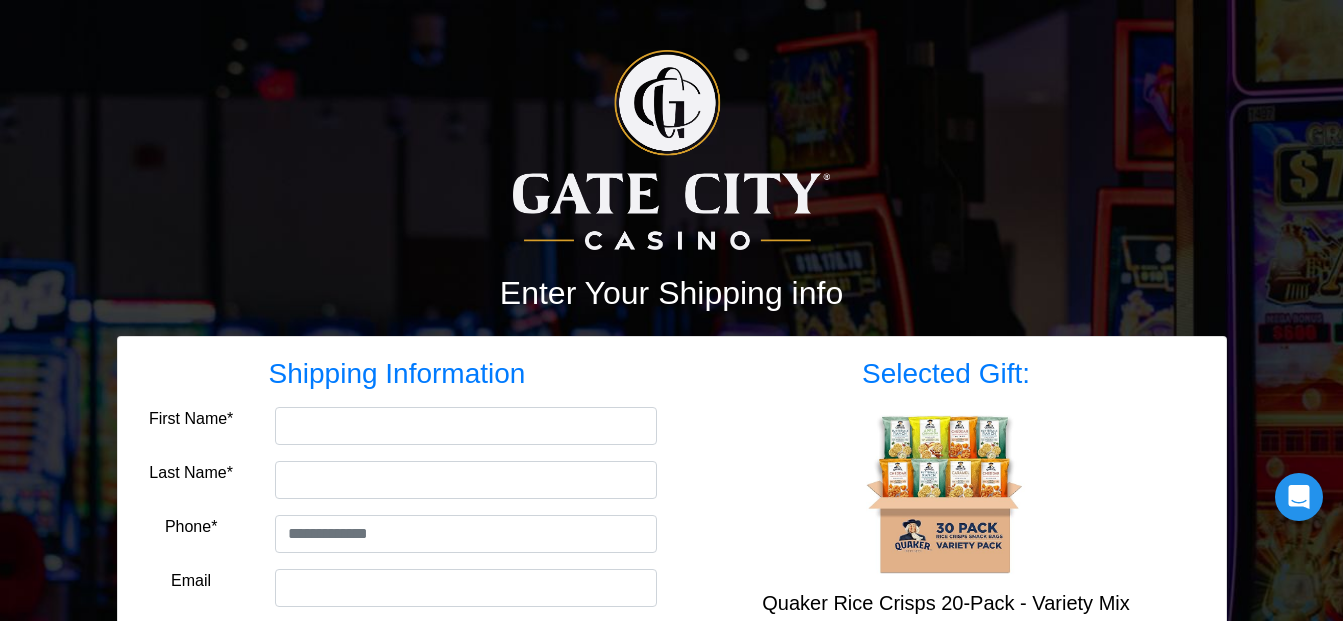 type on "*" 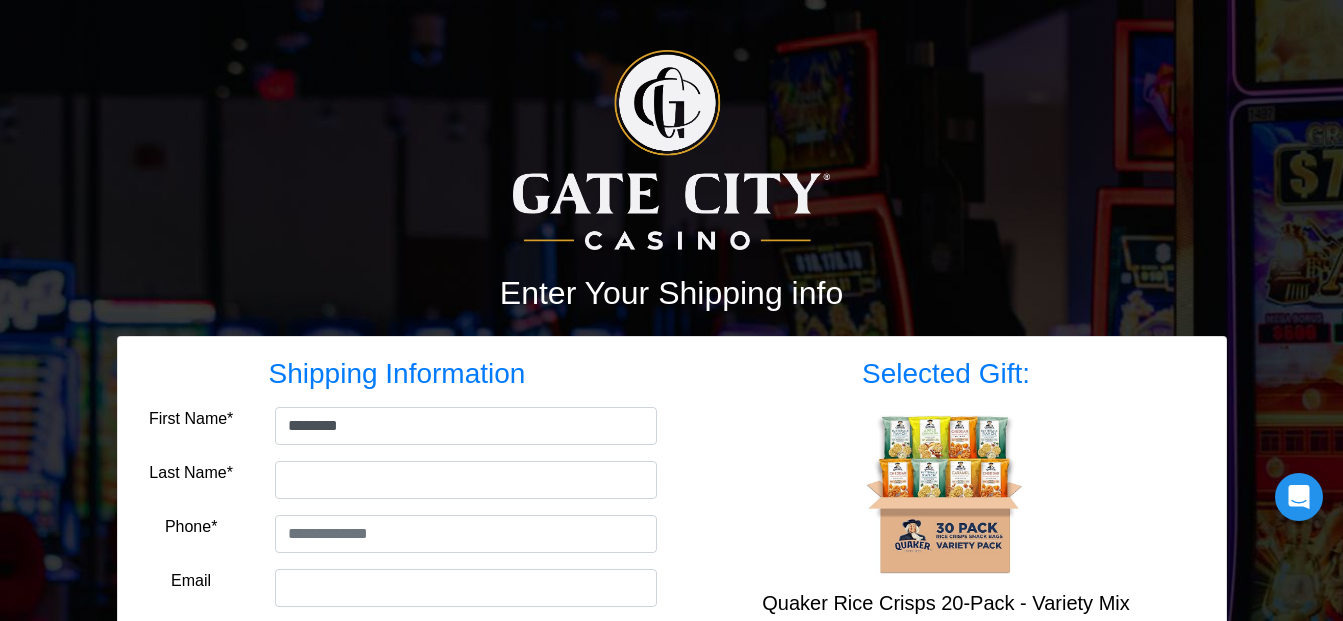 type on "********" 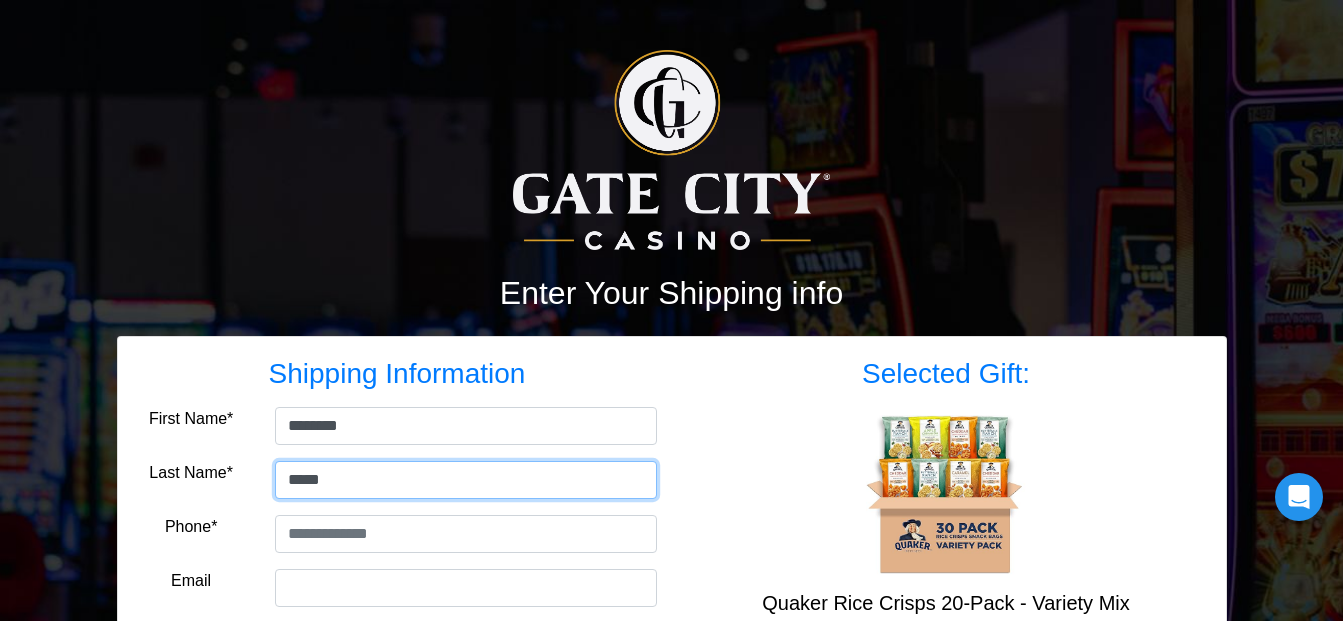 type on "*****" 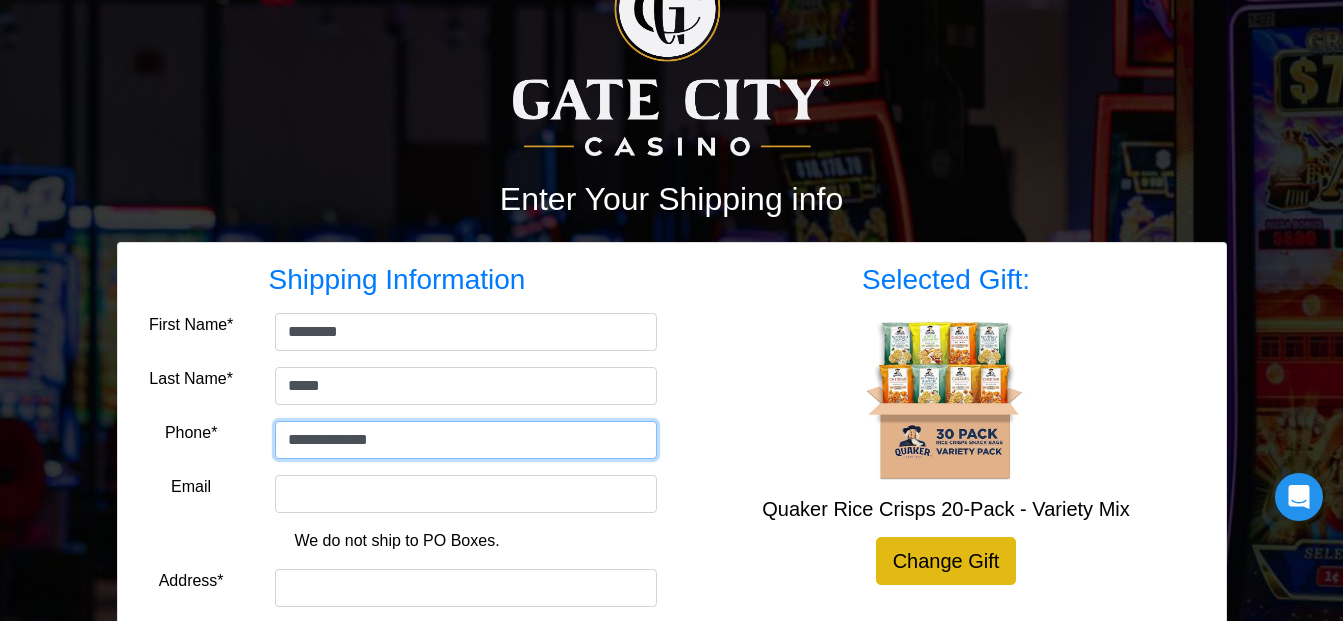 scroll, scrollTop: 200, scrollLeft: 0, axis: vertical 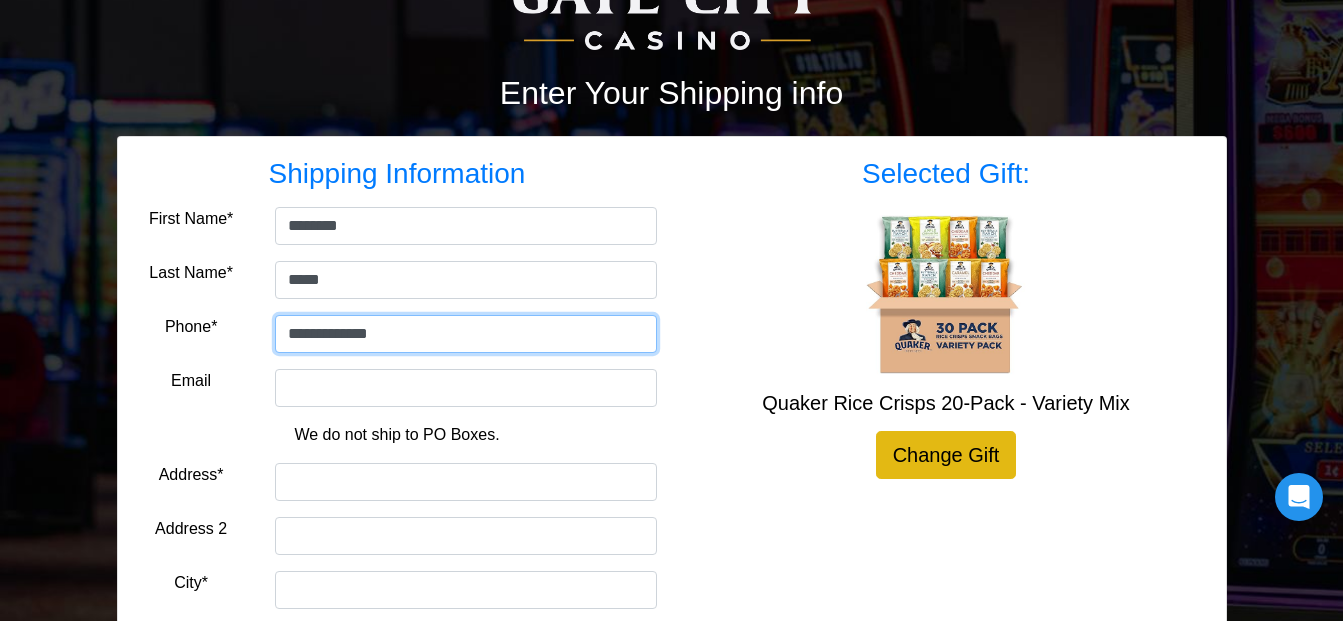 type on "**********" 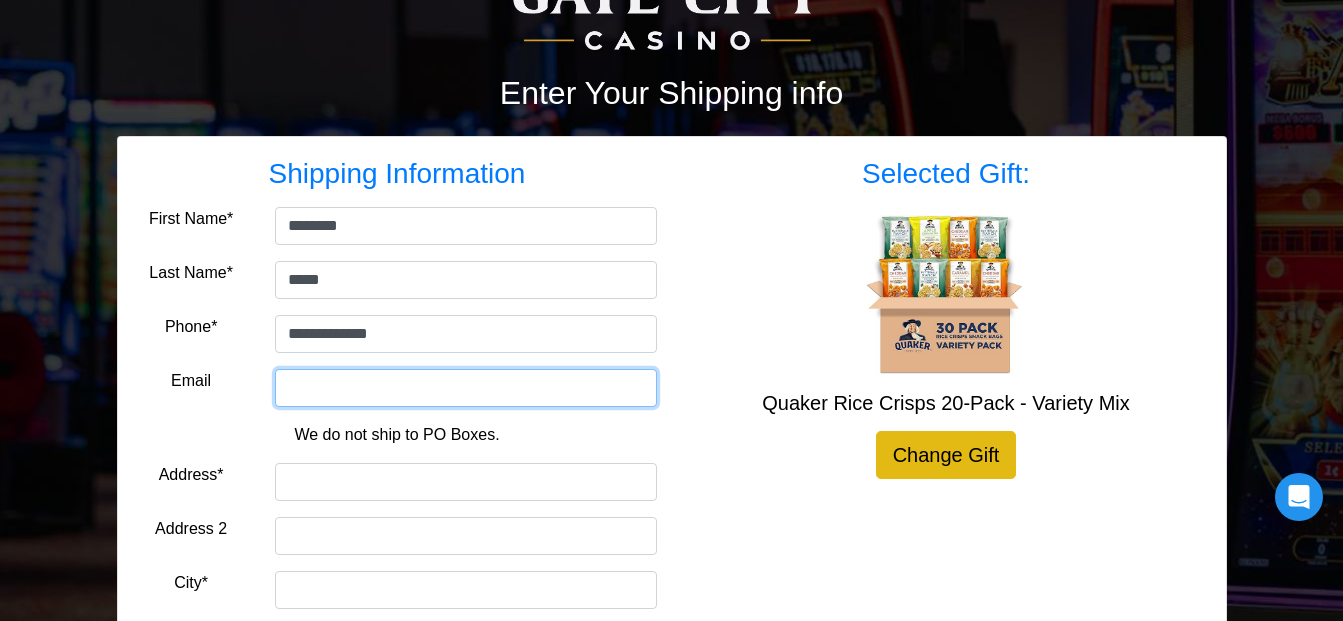 click on "Email" at bounding box center (466, 388) 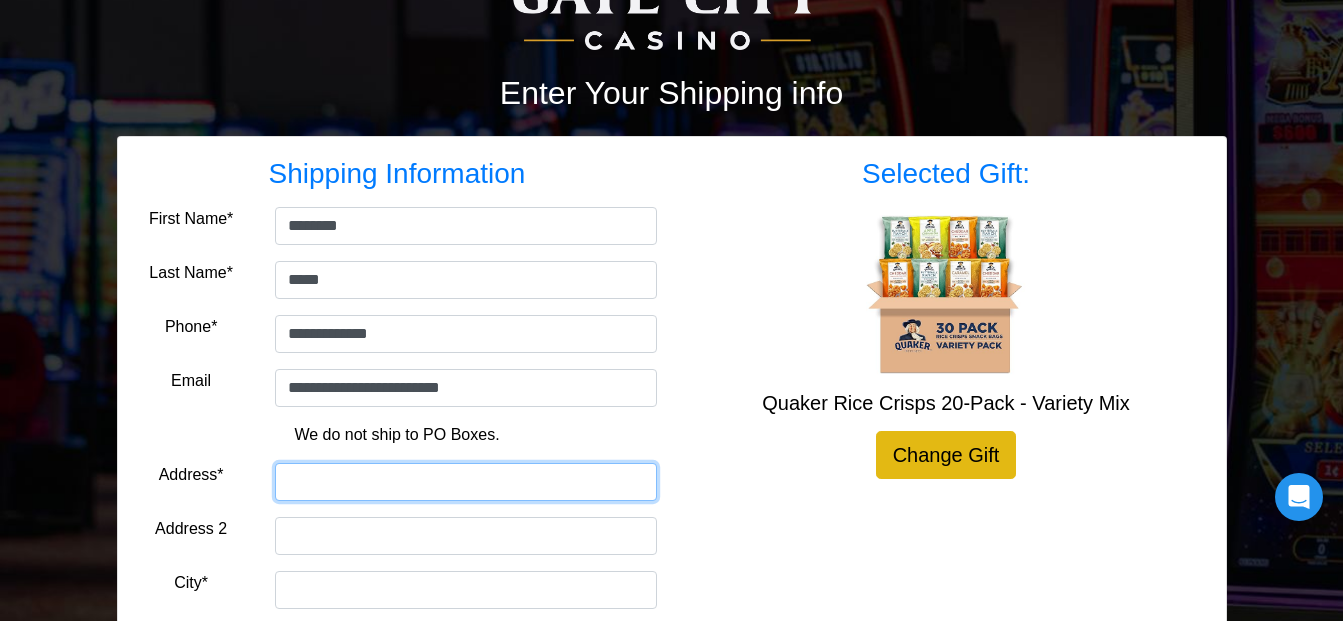 type on "**********" 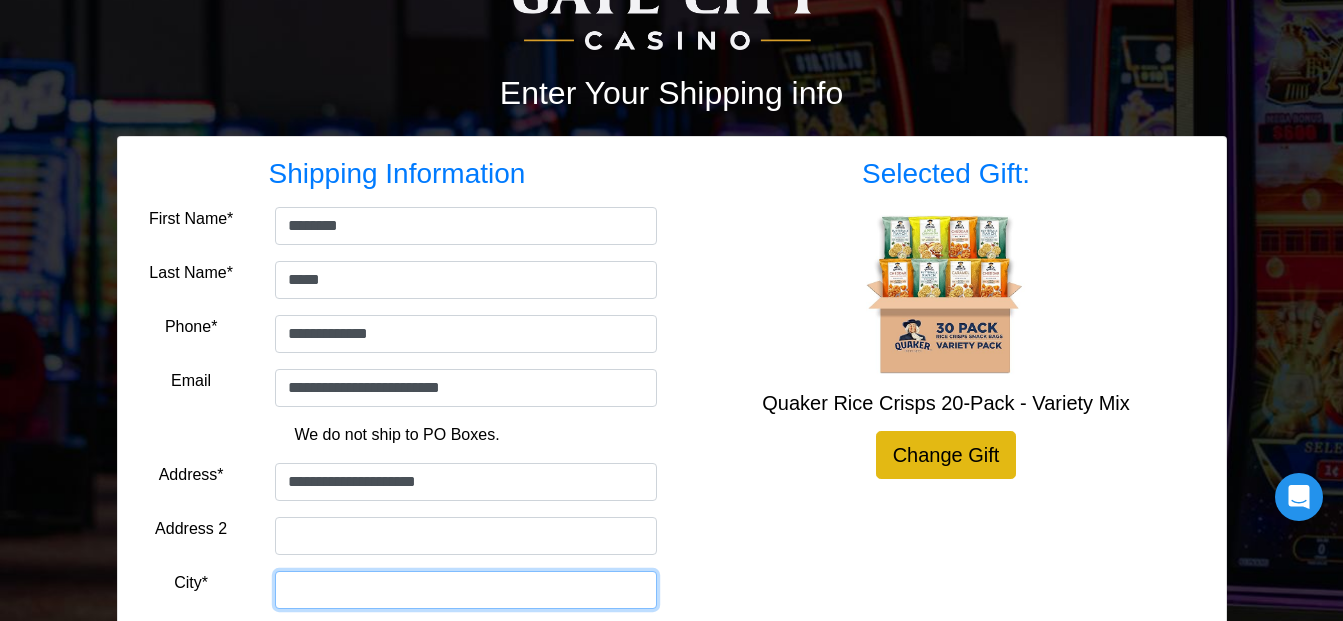 type on "********" 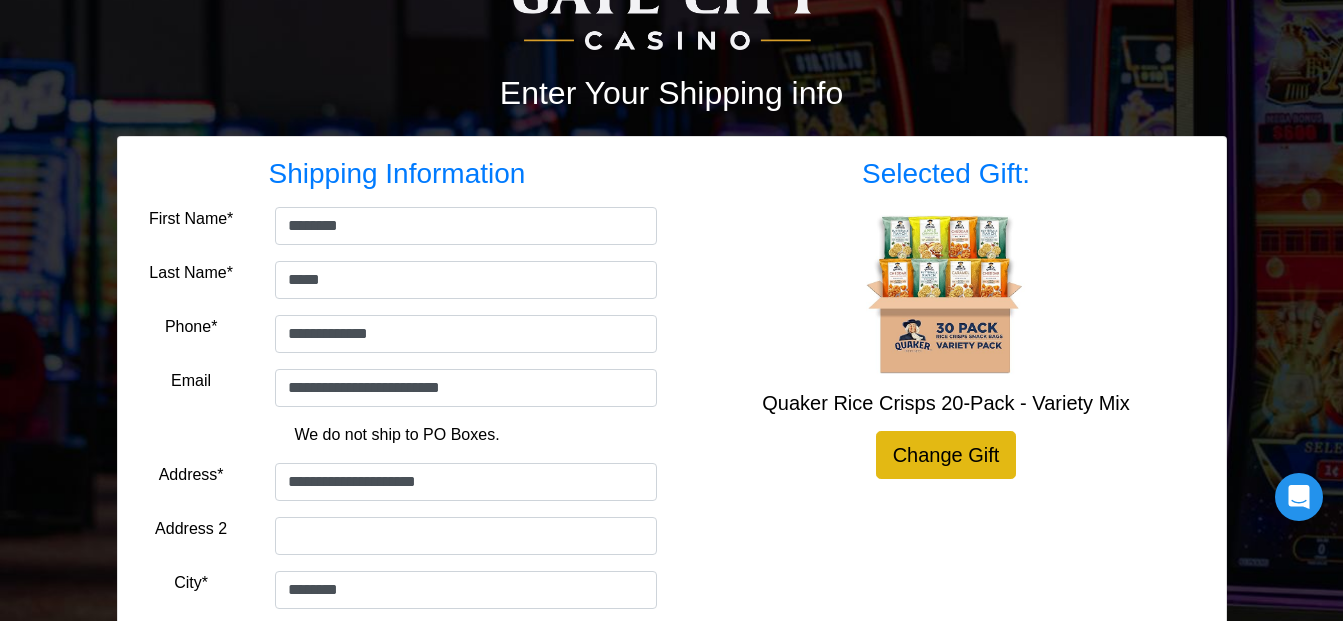select on "**" 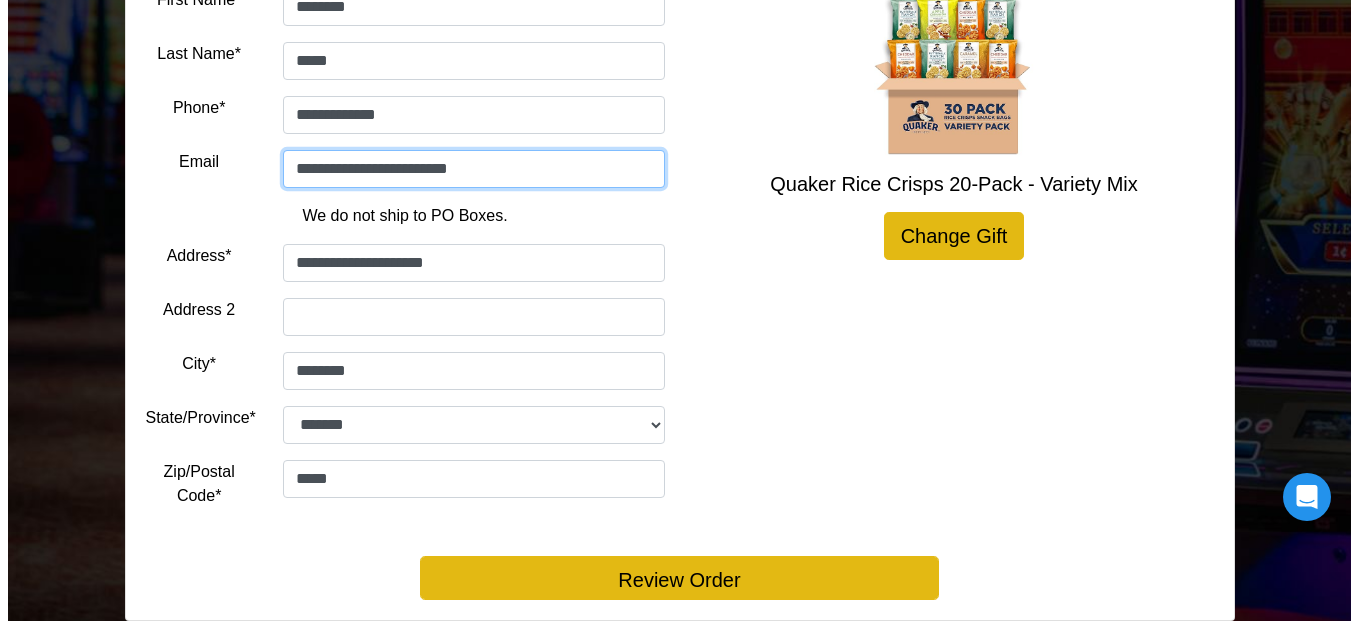 scroll, scrollTop: 467, scrollLeft: 0, axis: vertical 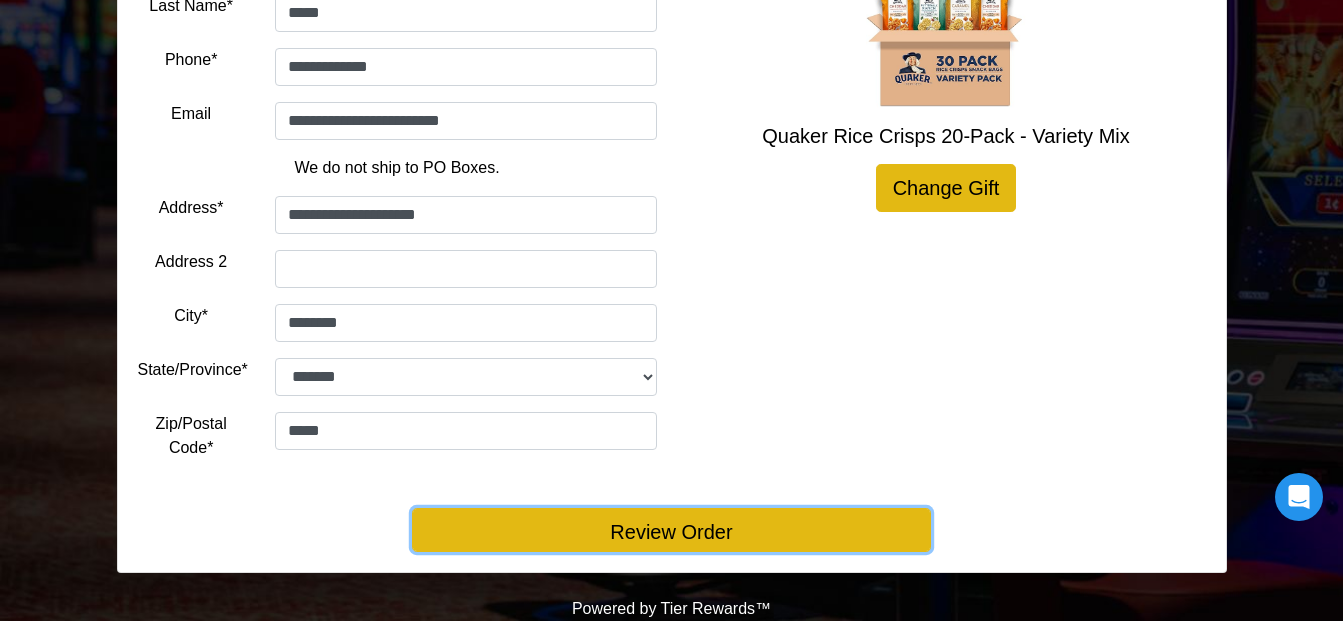 click on "Review Order" at bounding box center [671, 530] 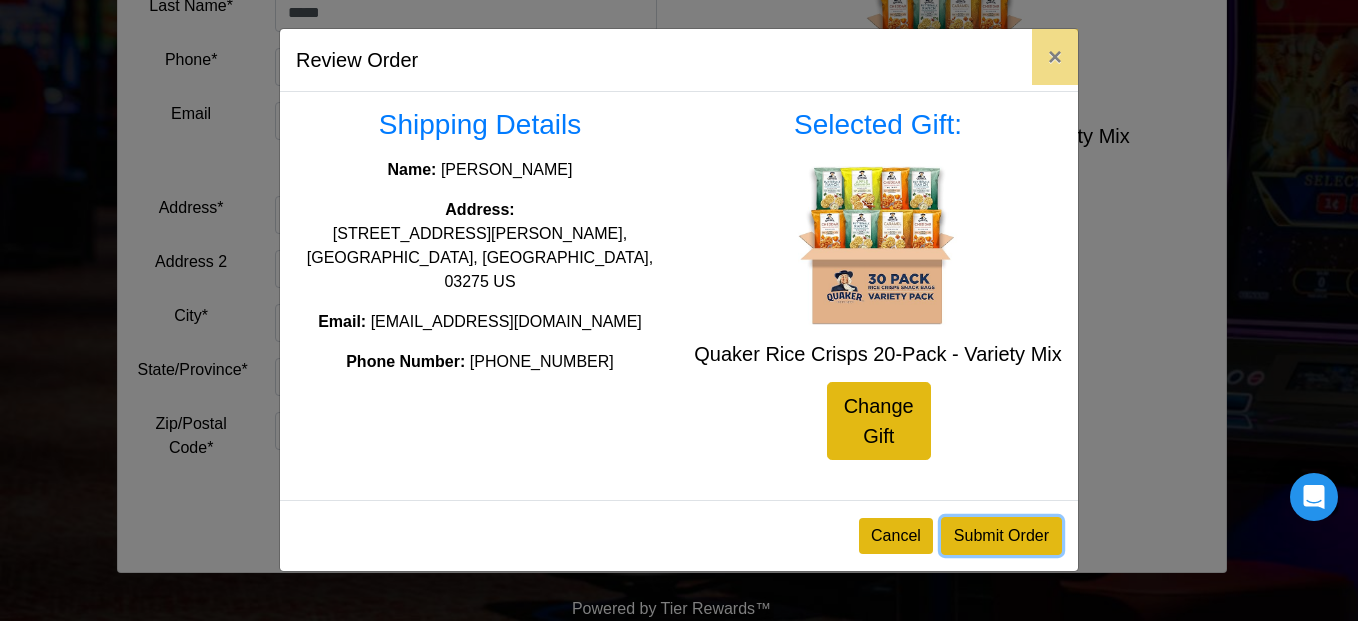 click on "Submit Order" at bounding box center [1001, 536] 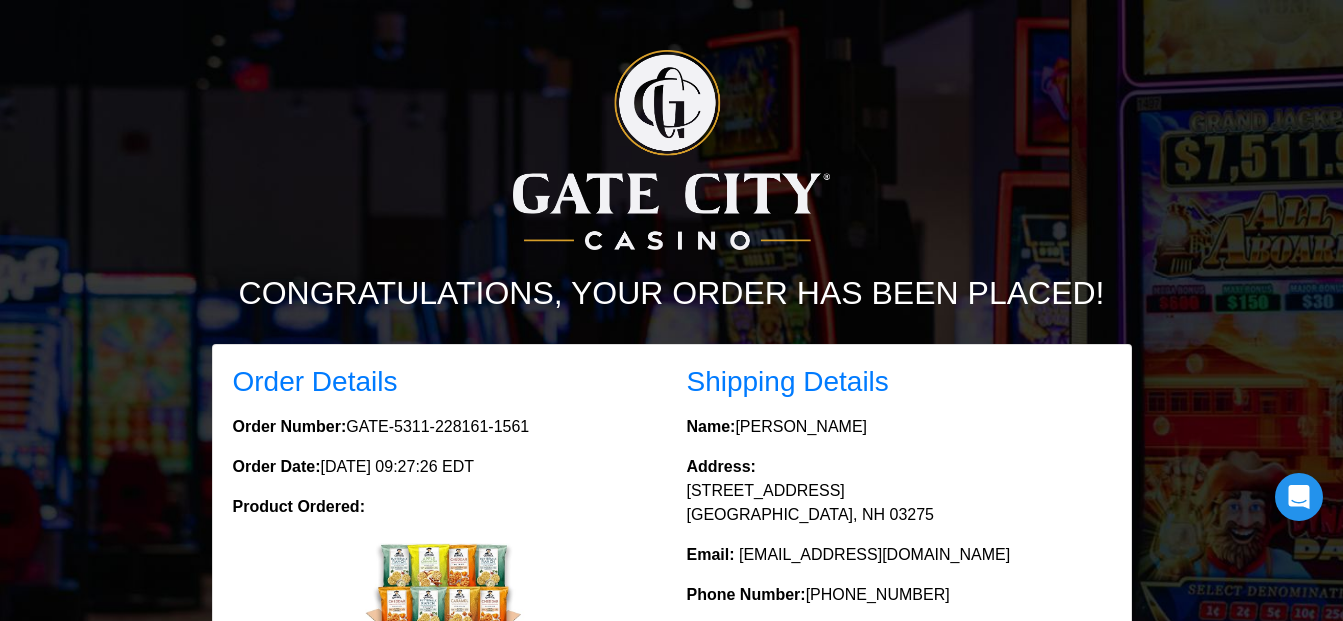 scroll, scrollTop: 0, scrollLeft: 0, axis: both 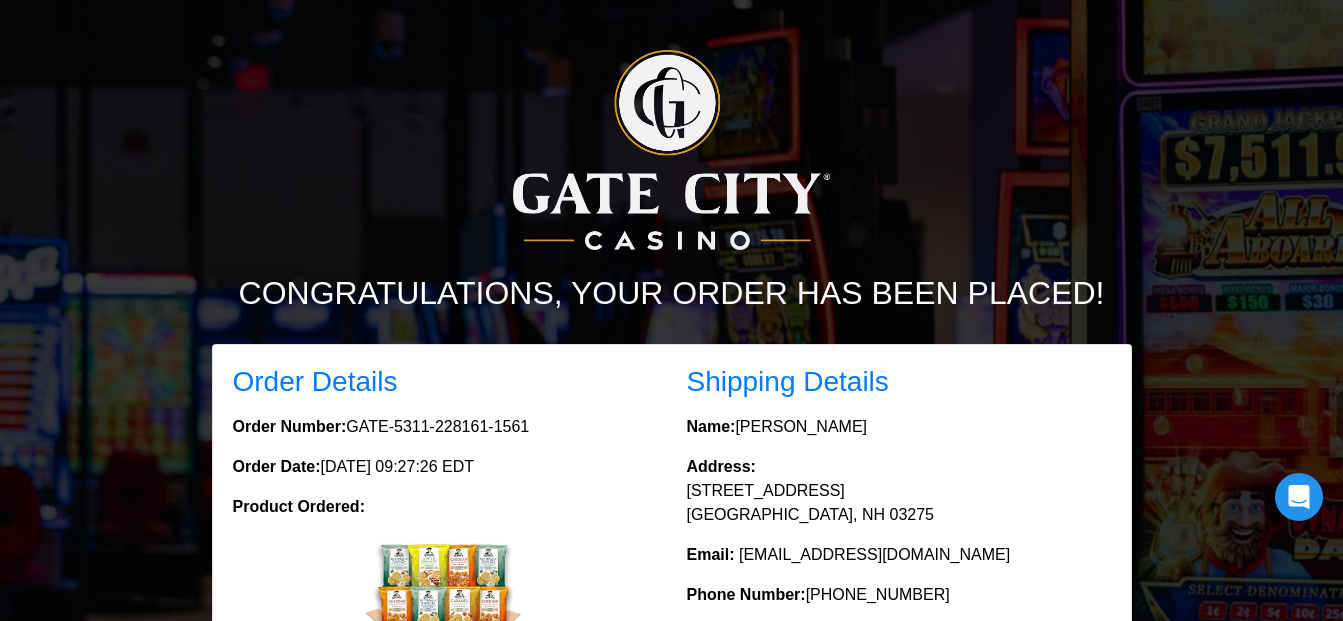 drag, startPoint x: 932, startPoint y: 303, endPoint x: 924, endPoint y: 357, distance: 54.589375 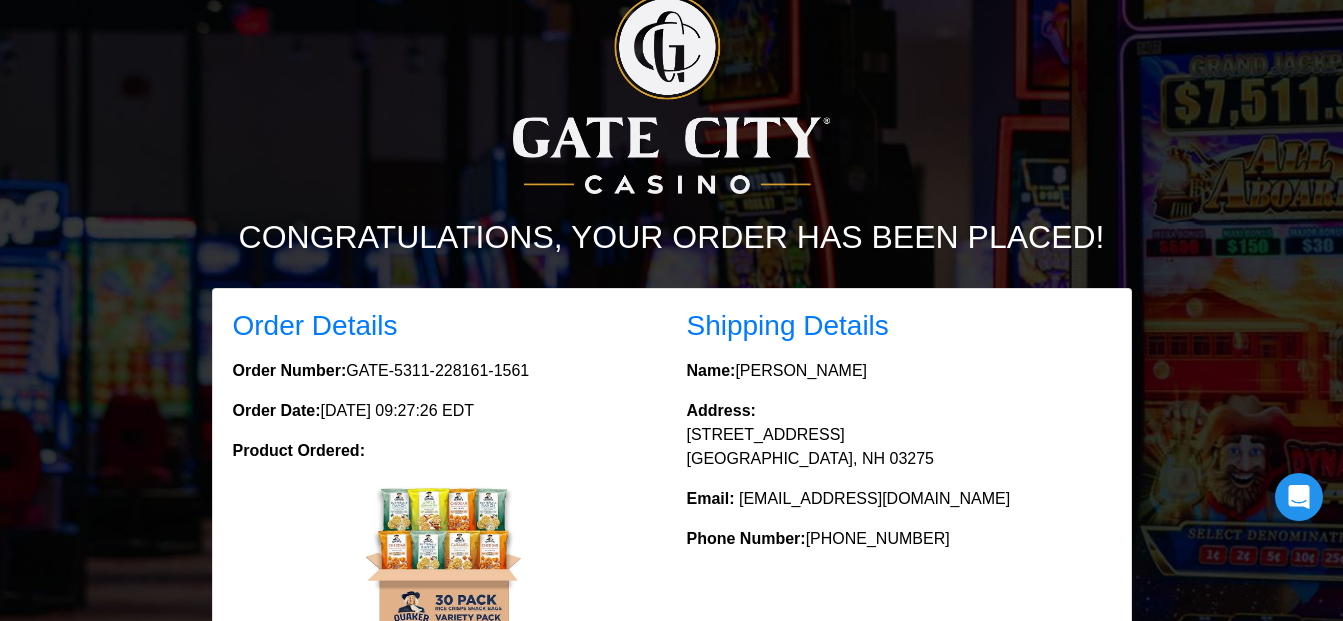 scroll, scrollTop: 0, scrollLeft: 0, axis: both 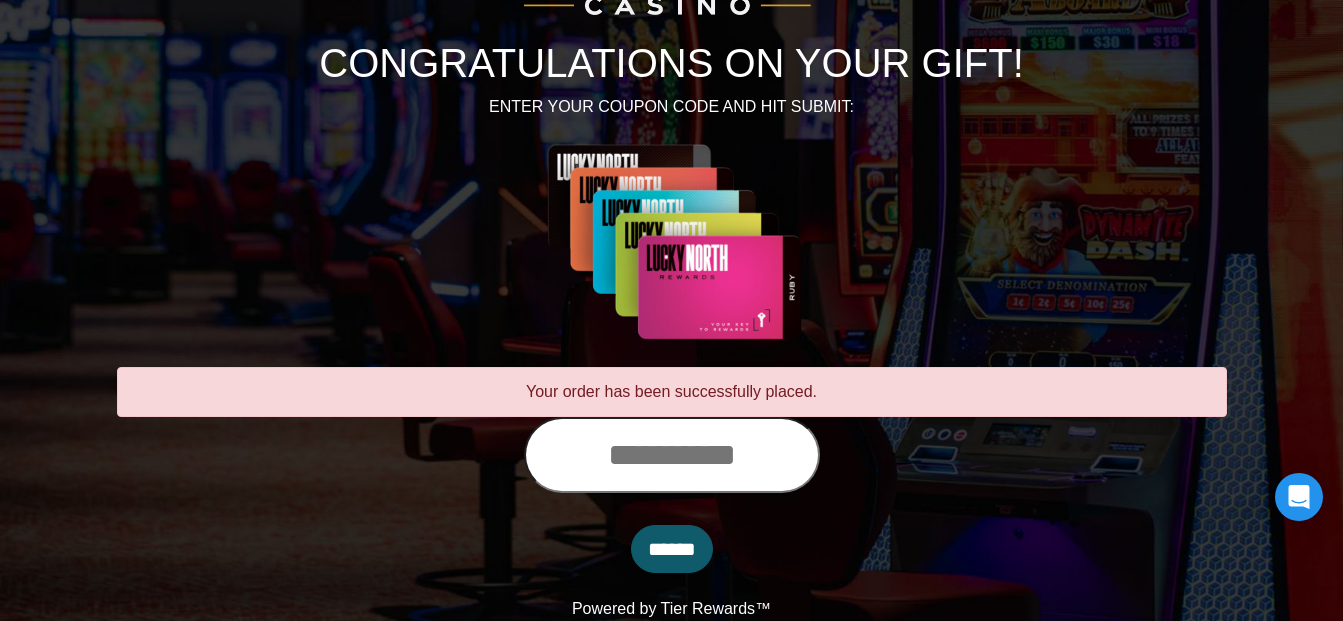 click at bounding box center [672, 455] 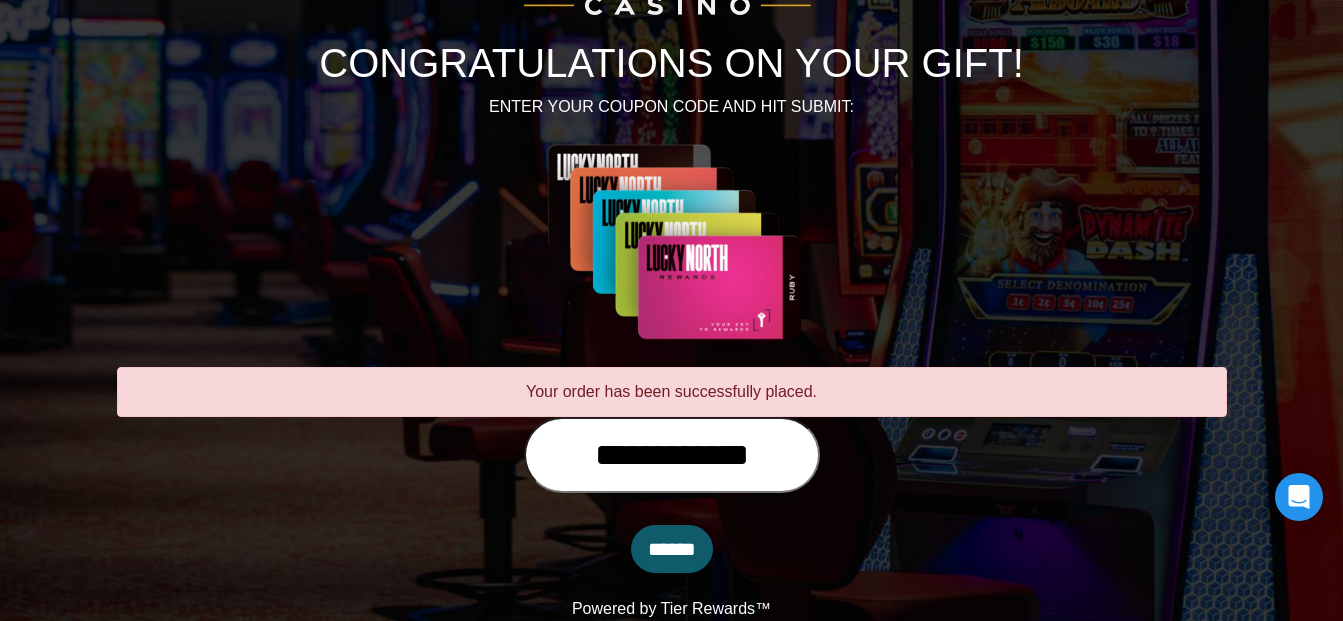 type on "**********" 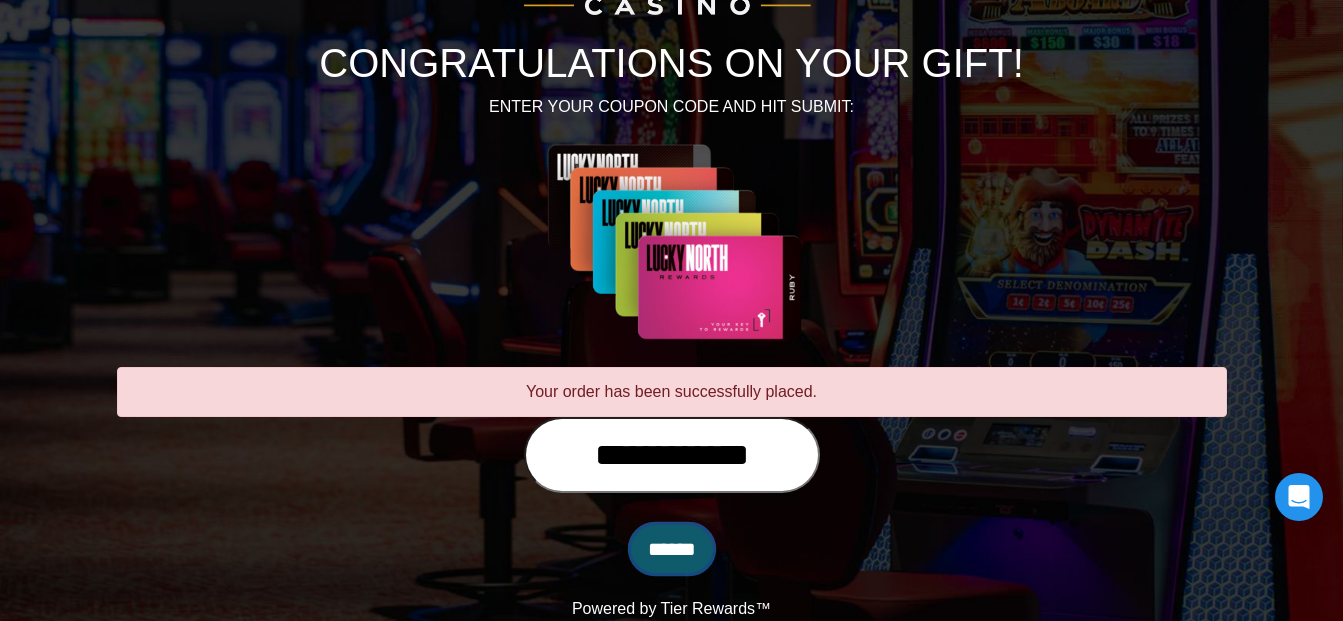click on "******" at bounding box center [672, 549] 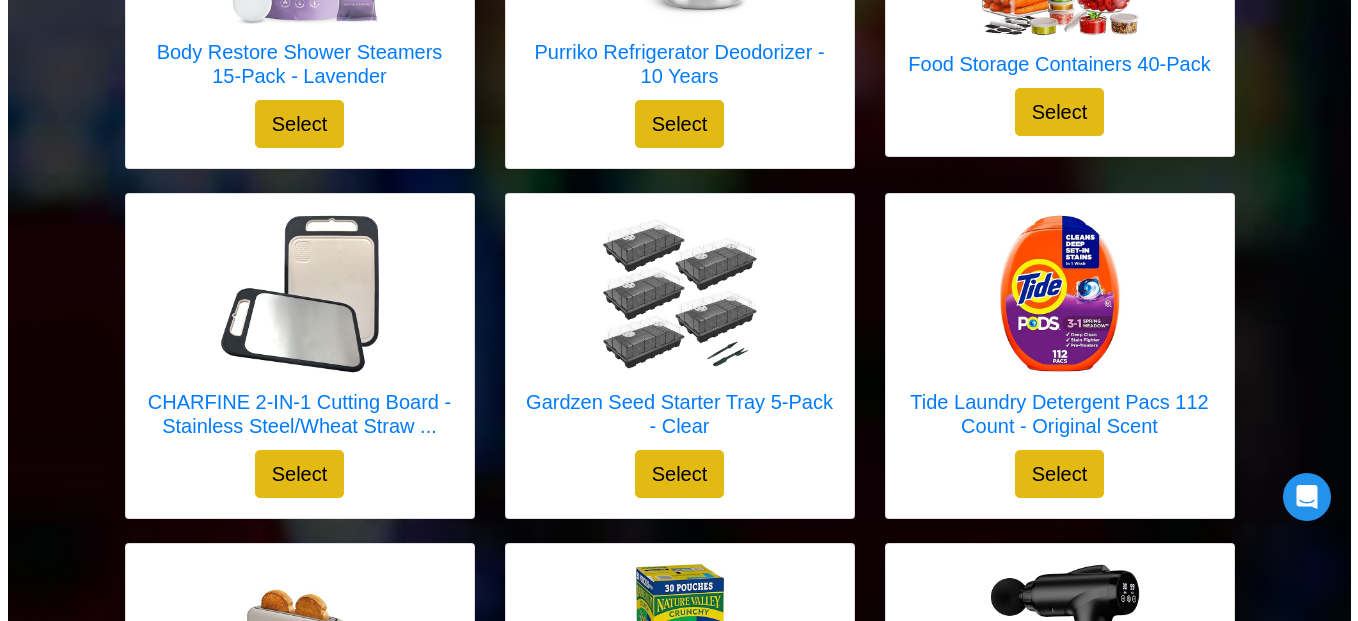 scroll, scrollTop: 2800, scrollLeft: 0, axis: vertical 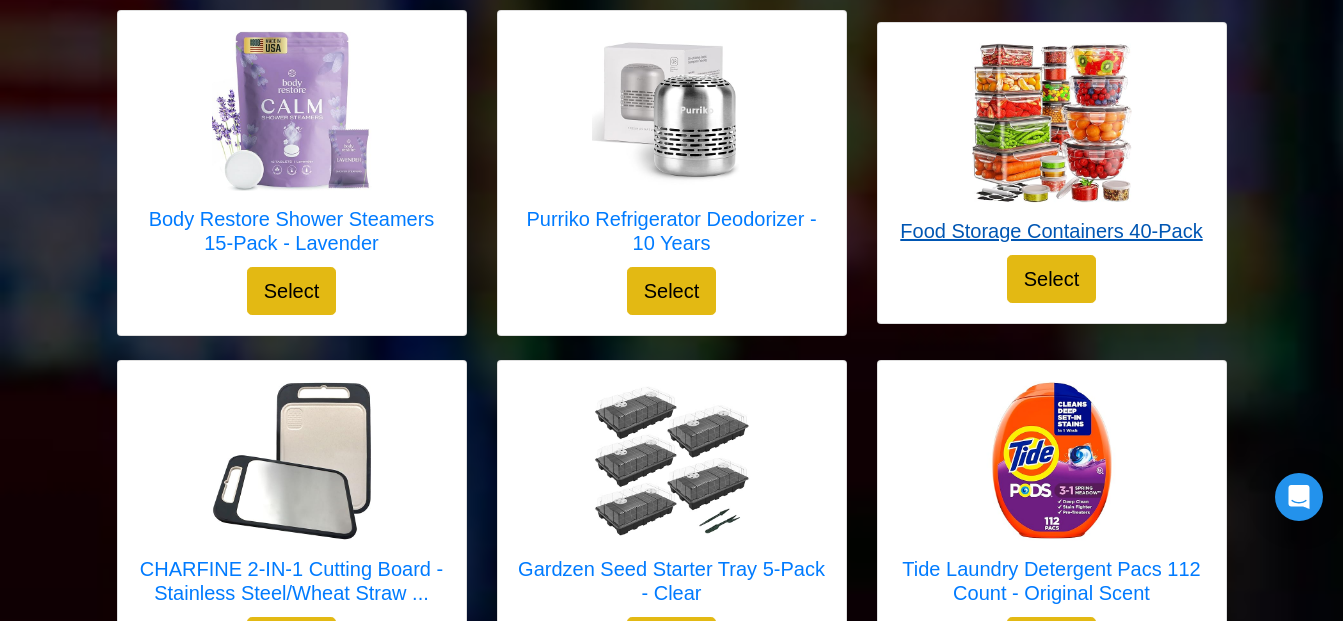 click on "Food Storage Containers 40-Pack" at bounding box center (1051, 231) 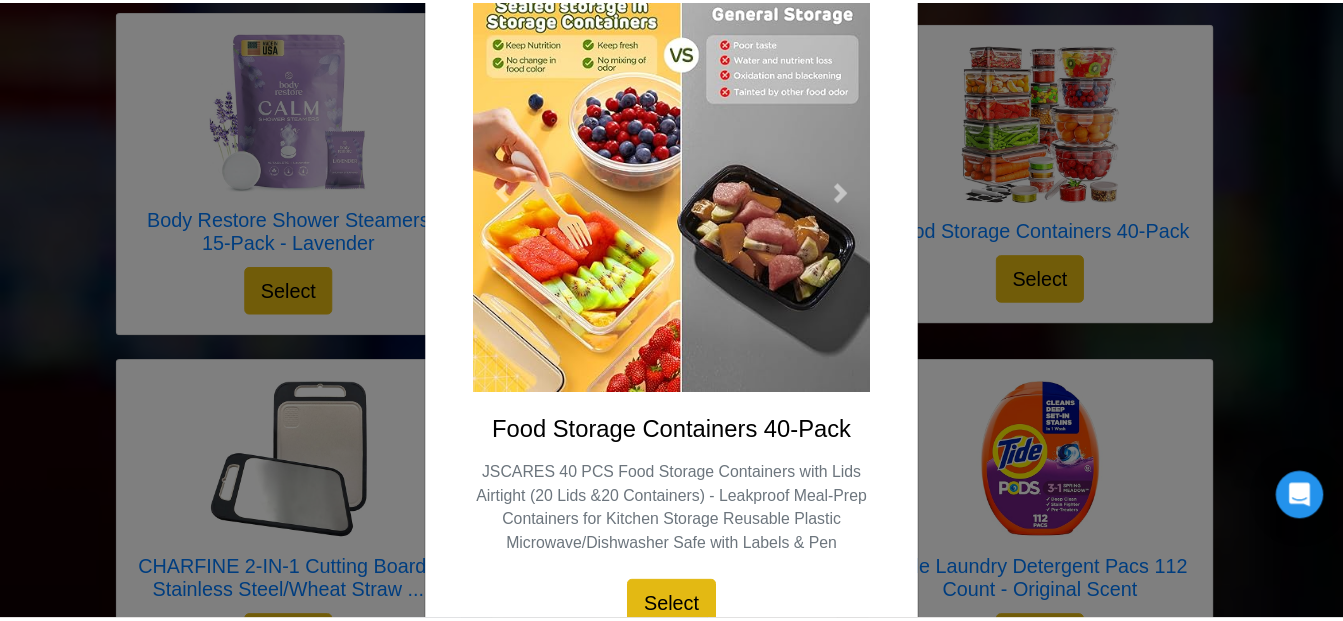 scroll, scrollTop: 0, scrollLeft: 0, axis: both 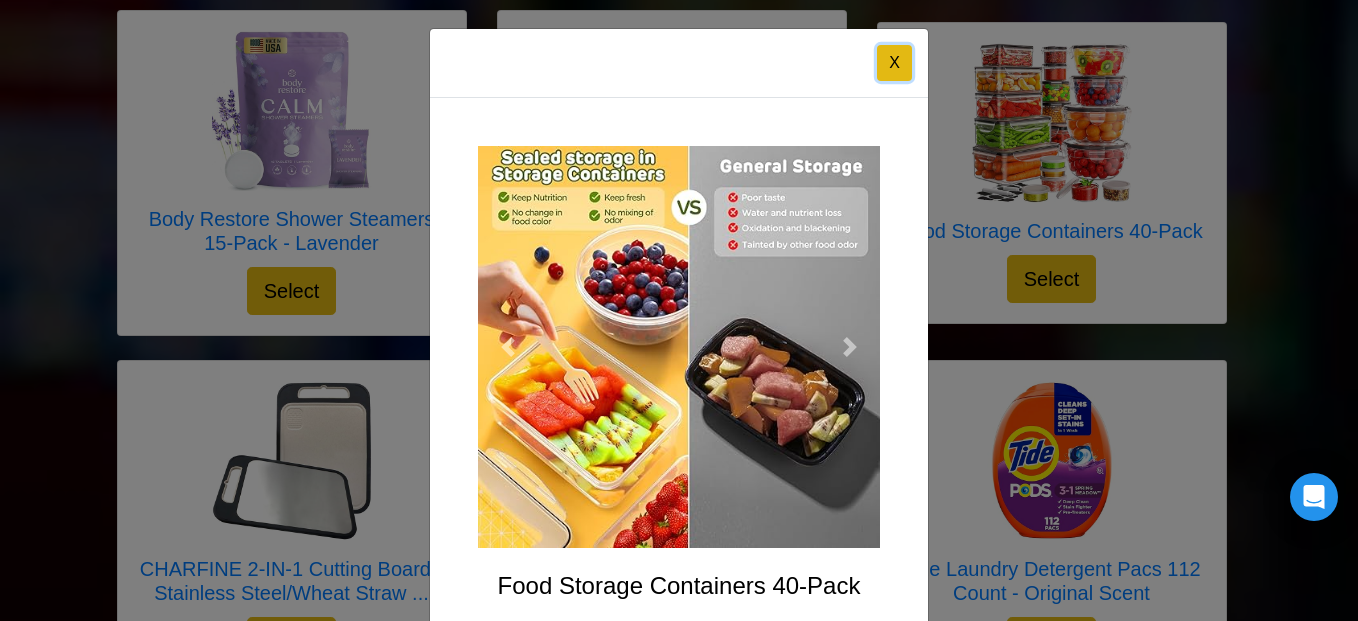 click on "X" at bounding box center (894, 63) 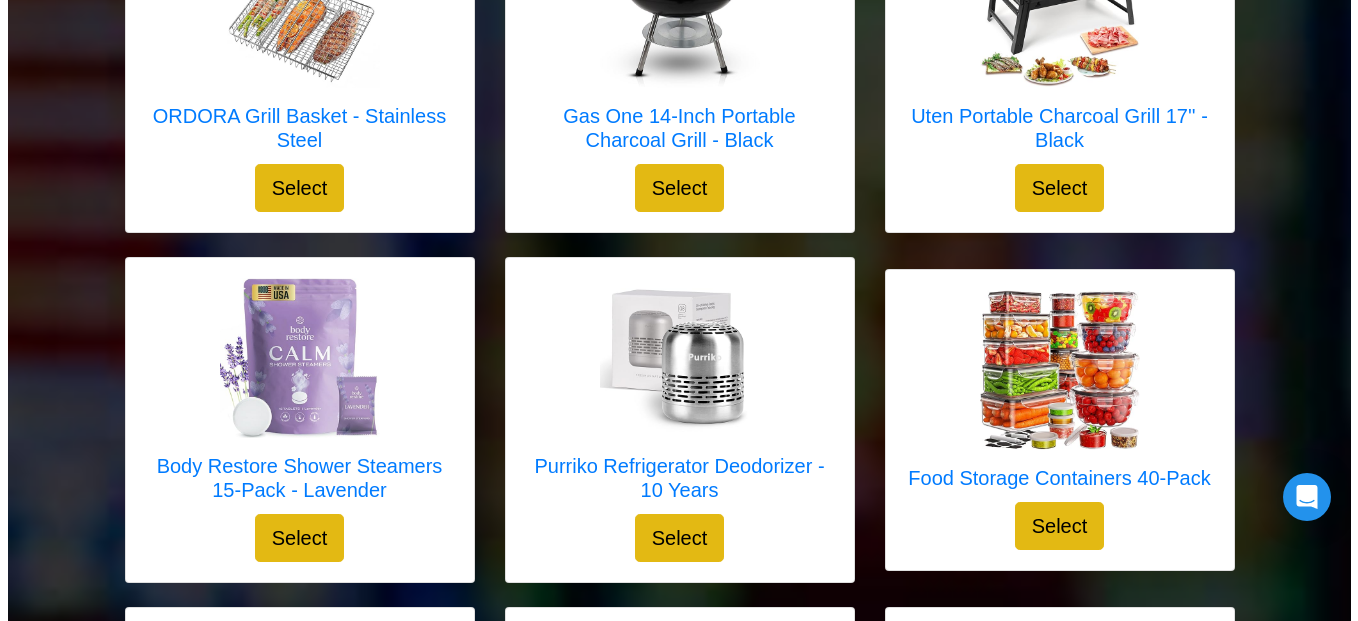 scroll, scrollTop: 2587, scrollLeft: 0, axis: vertical 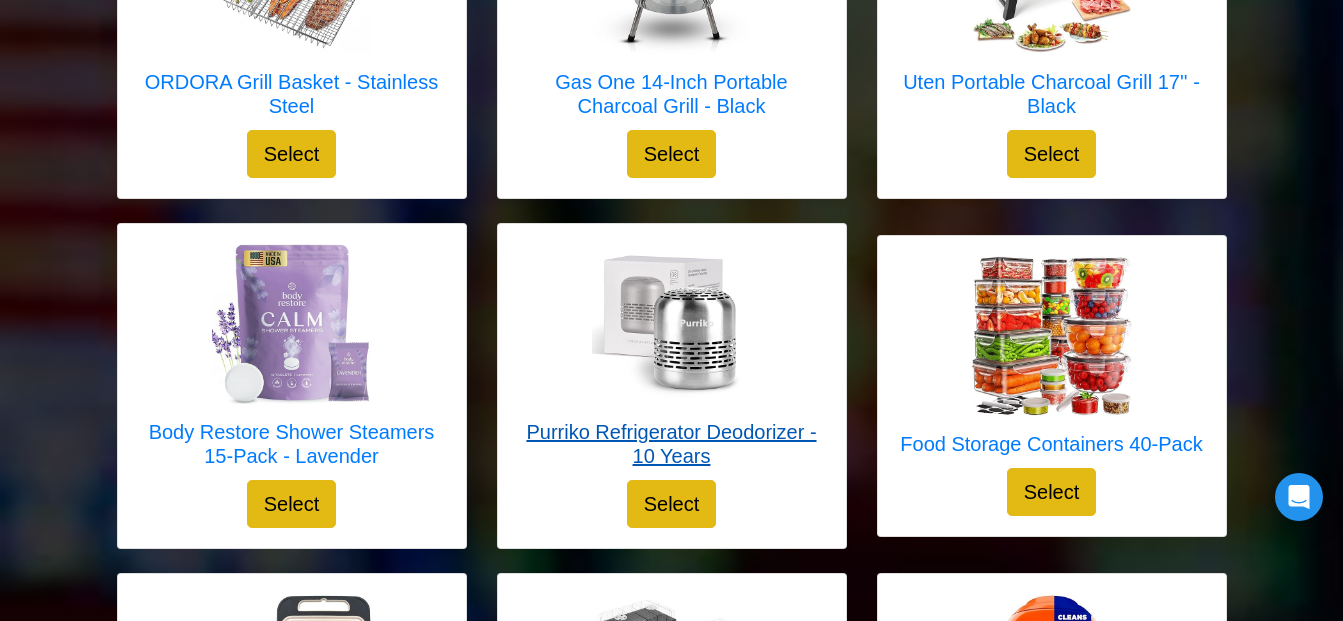click on "Purriko Refrigerator Deodorizer - 10 Years" at bounding box center (672, 444) 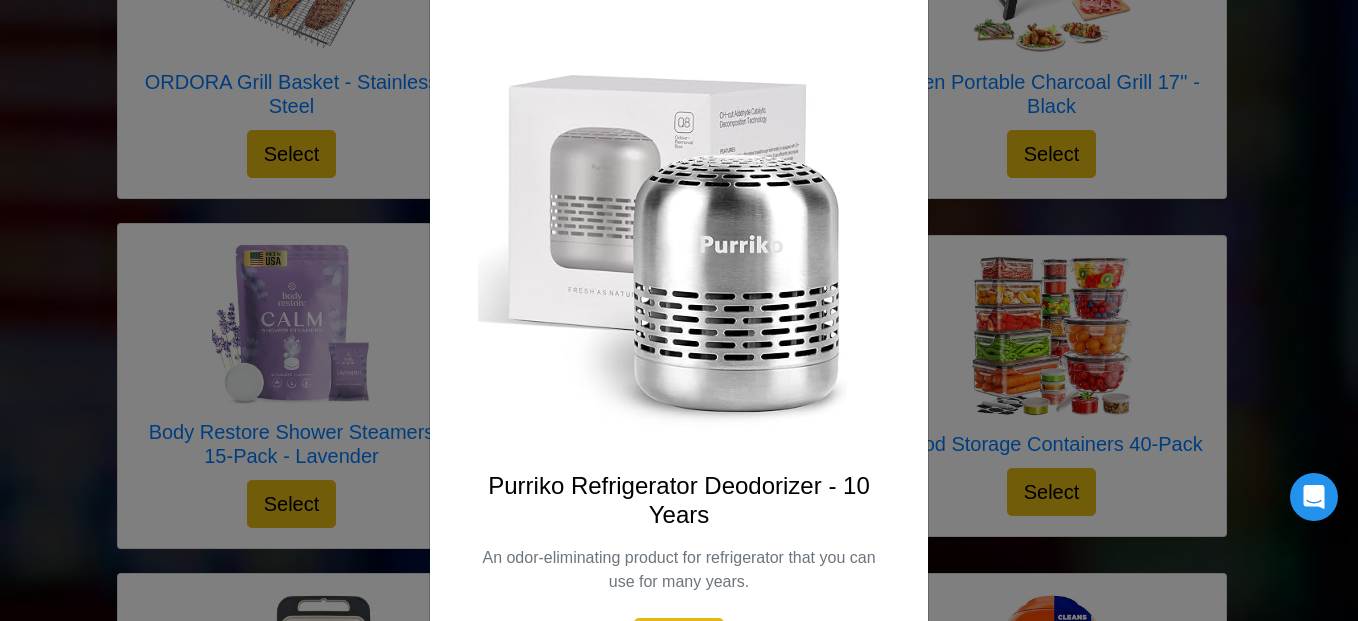 scroll, scrollTop: 222, scrollLeft: 0, axis: vertical 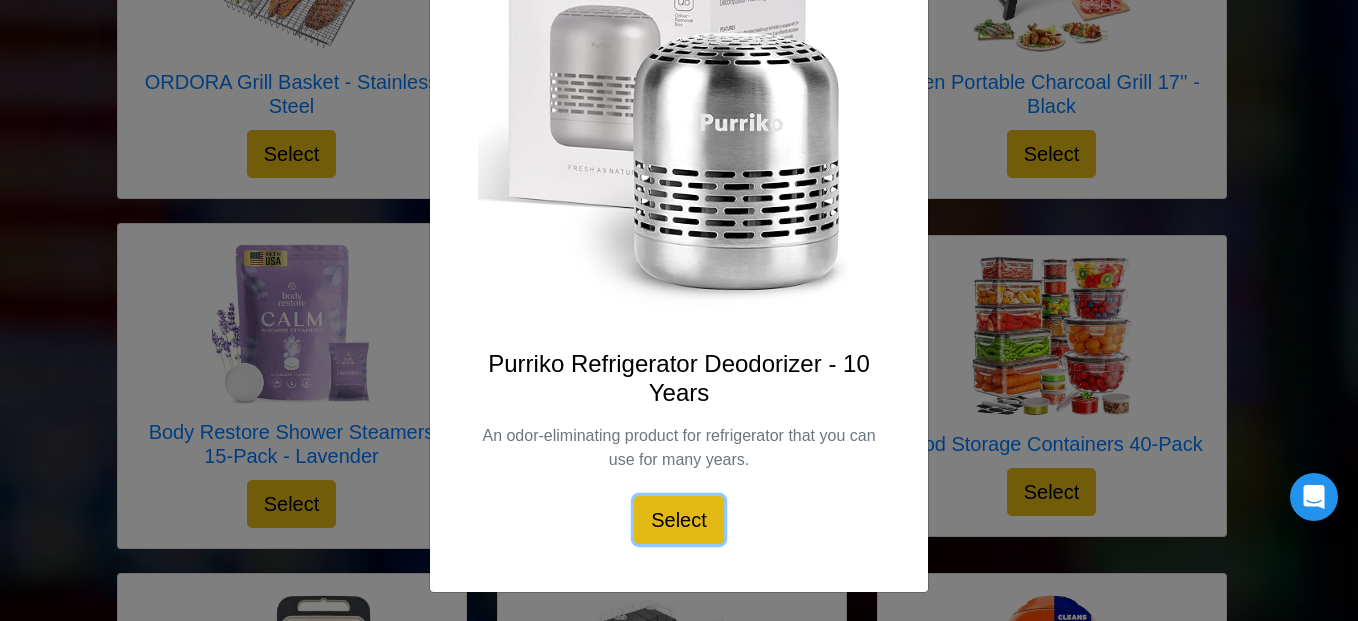 click on "Select" at bounding box center [679, 520] 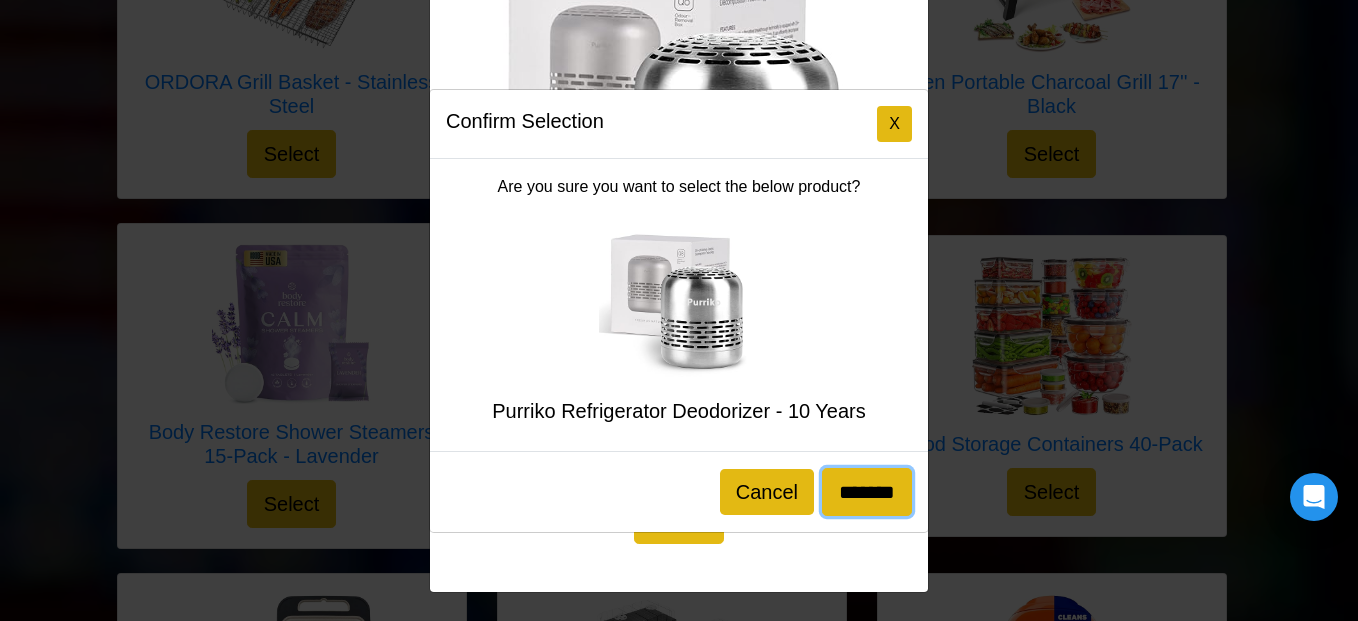 click on "*******" at bounding box center (867, 492) 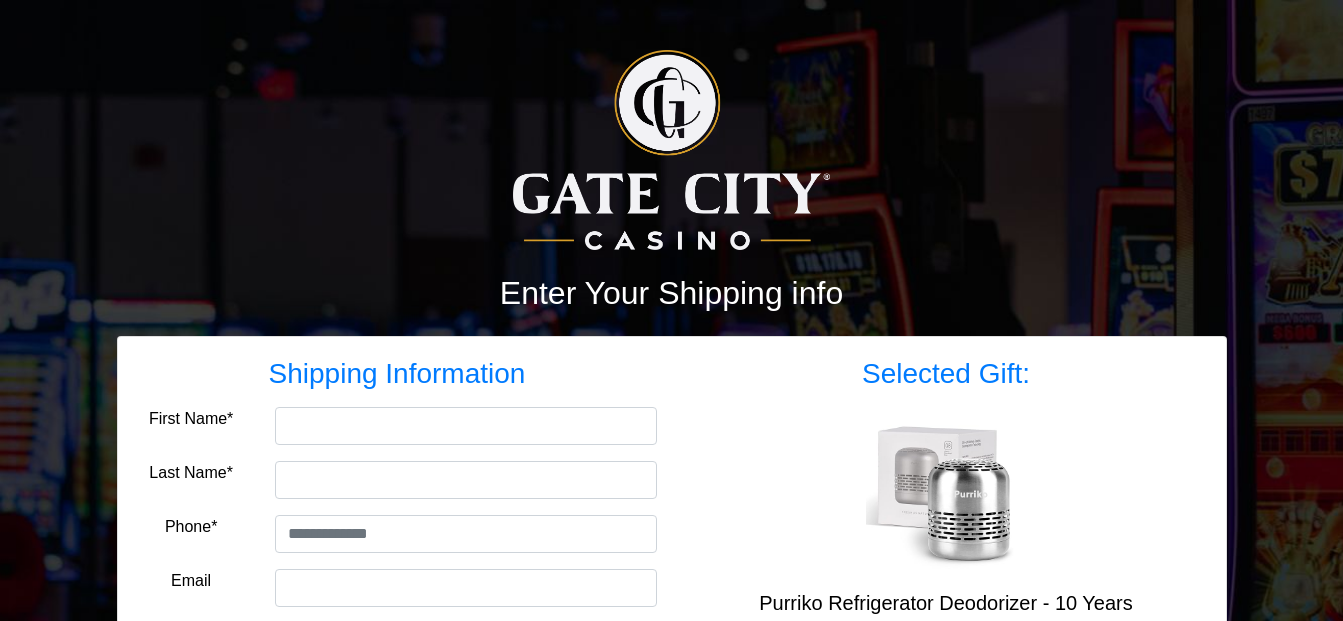 scroll, scrollTop: 0, scrollLeft: 0, axis: both 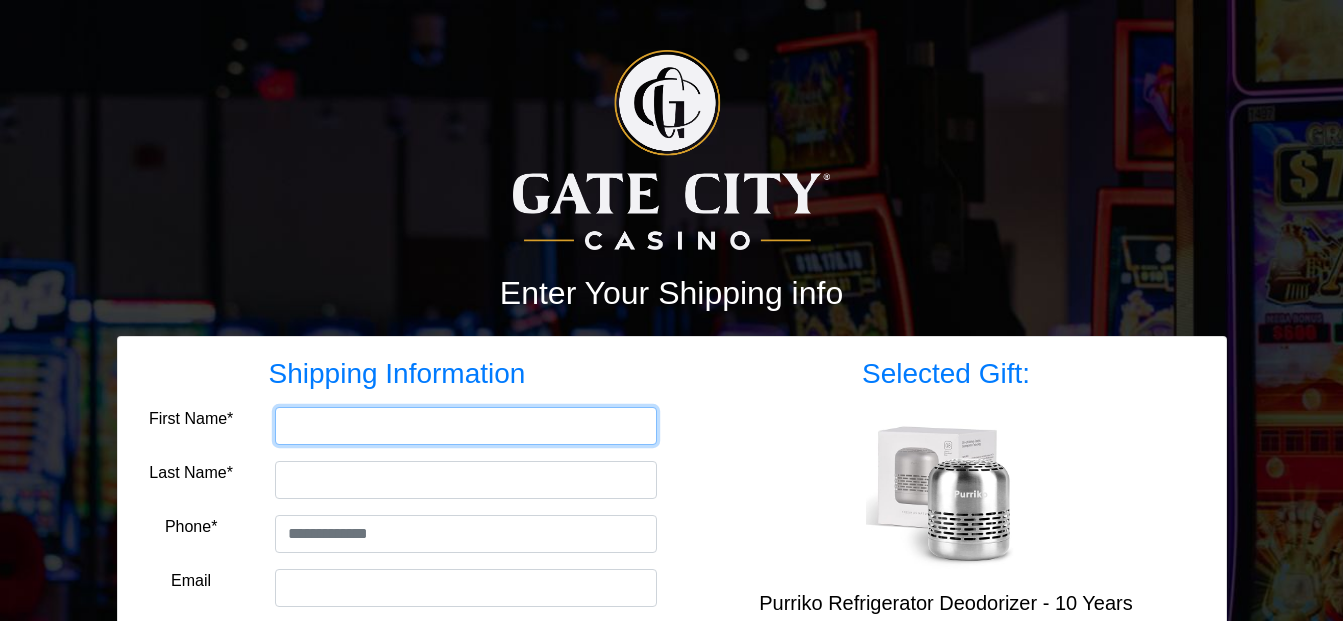 drag, startPoint x: 0, startPoint y: 0, endPoint x: 315, endPoint y: 420, distance: 525 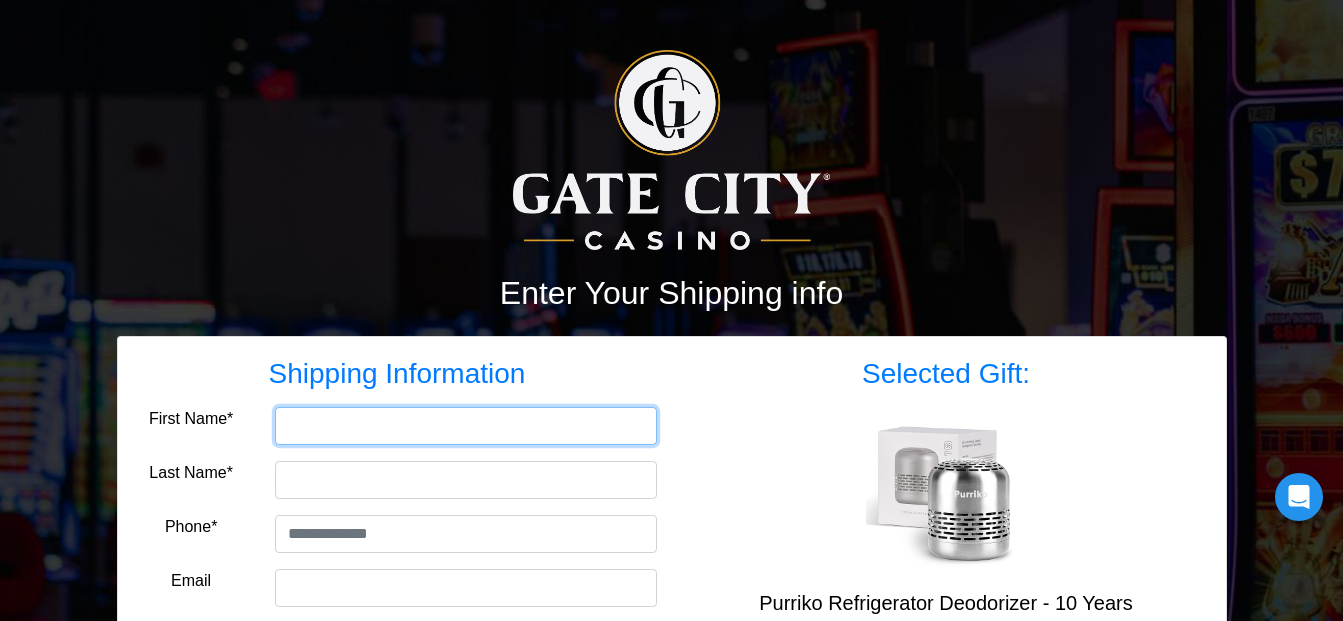 type on "*****" 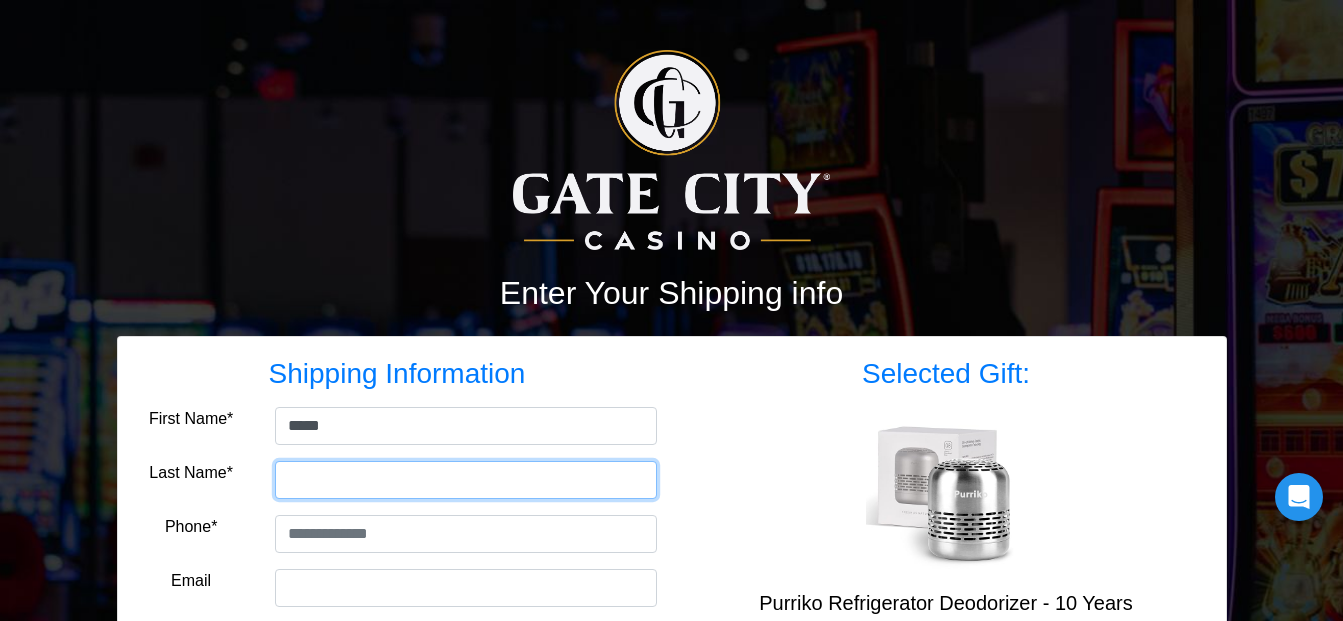 type on "*****" 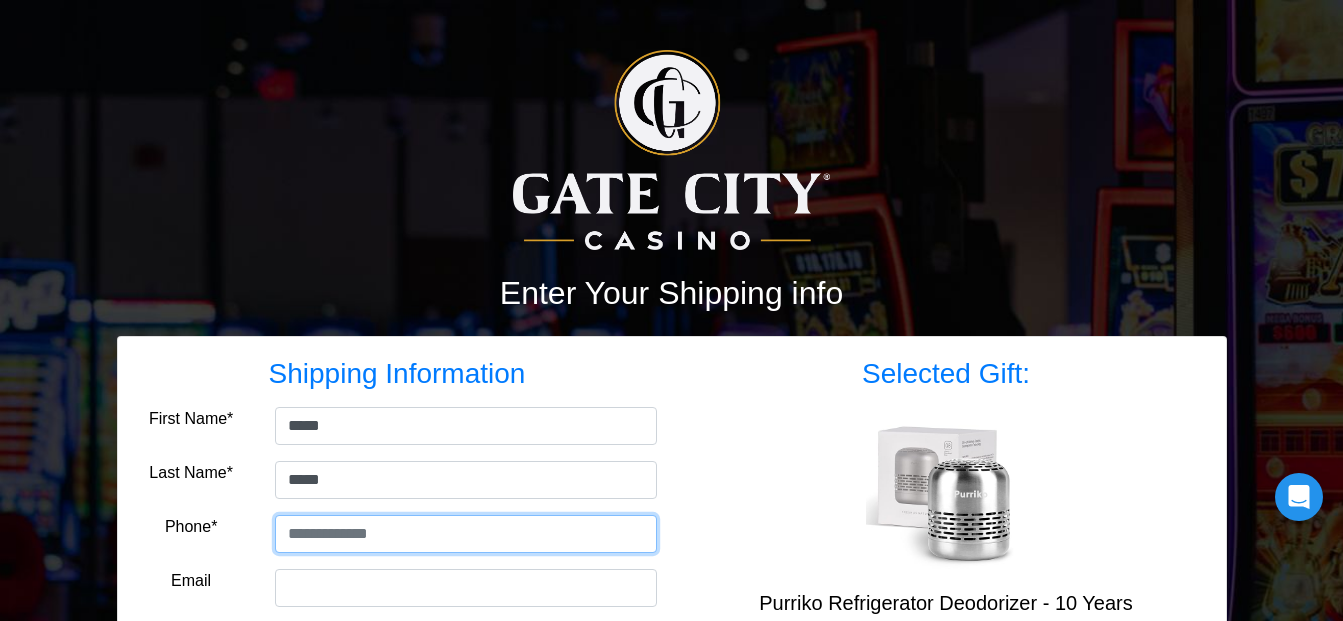 type on "**********" 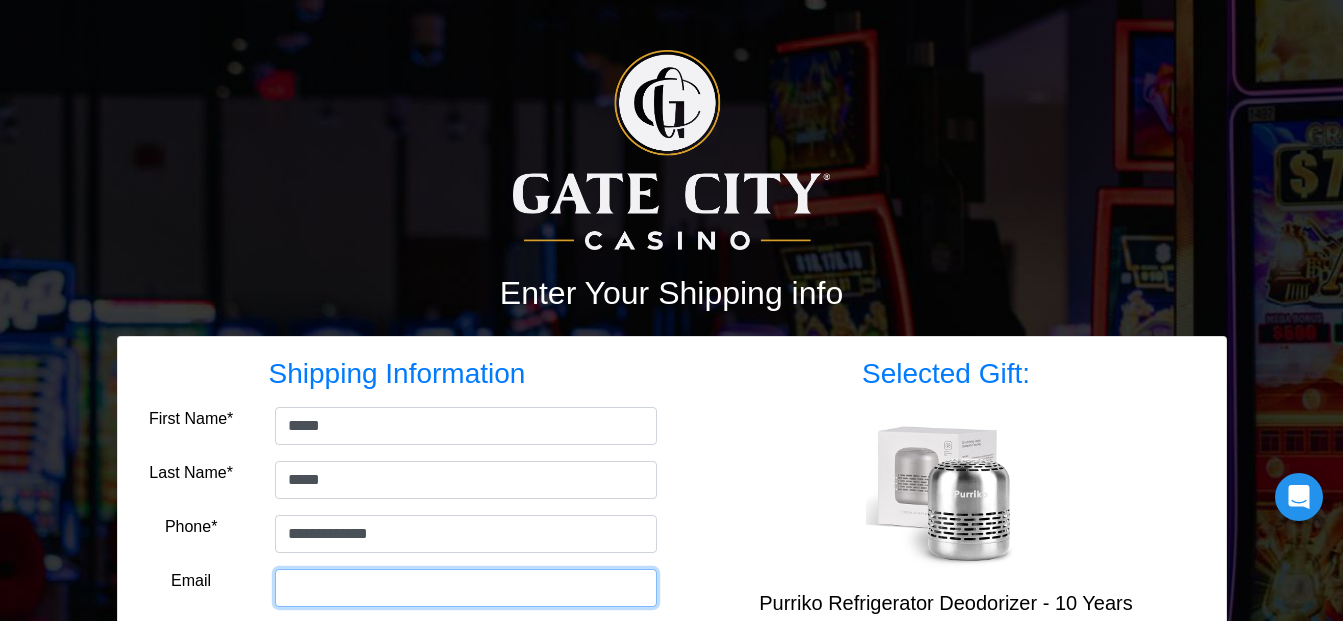 type on "**********" 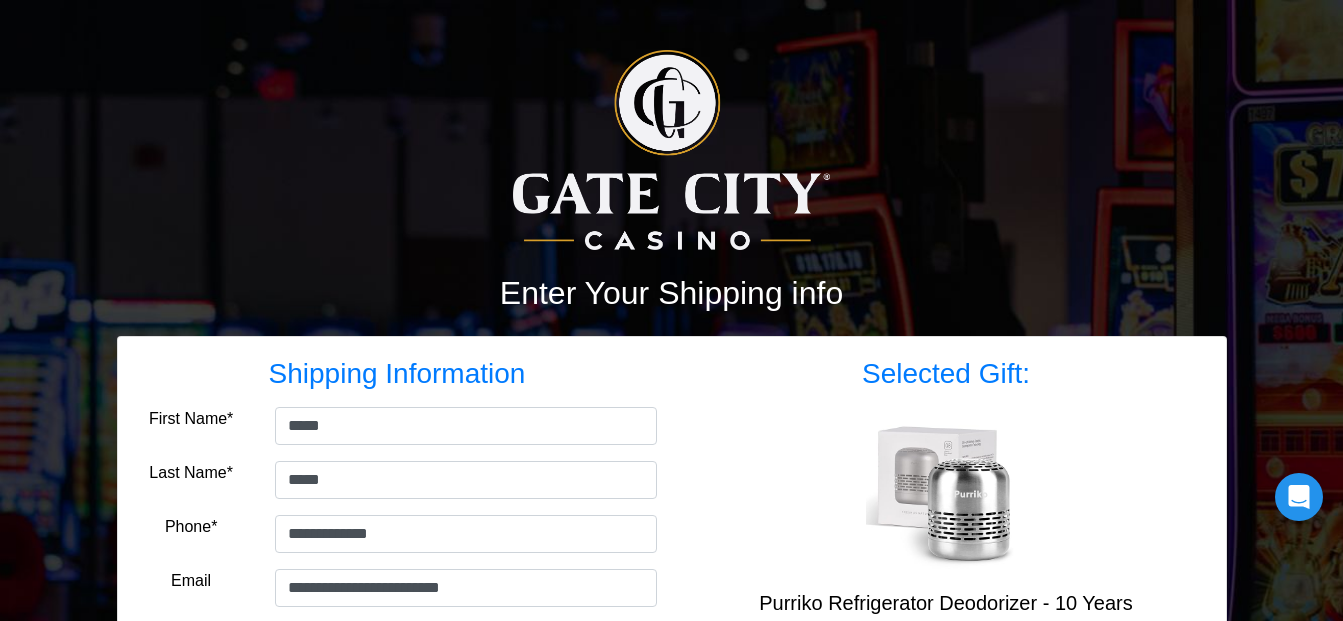 type on "**********" 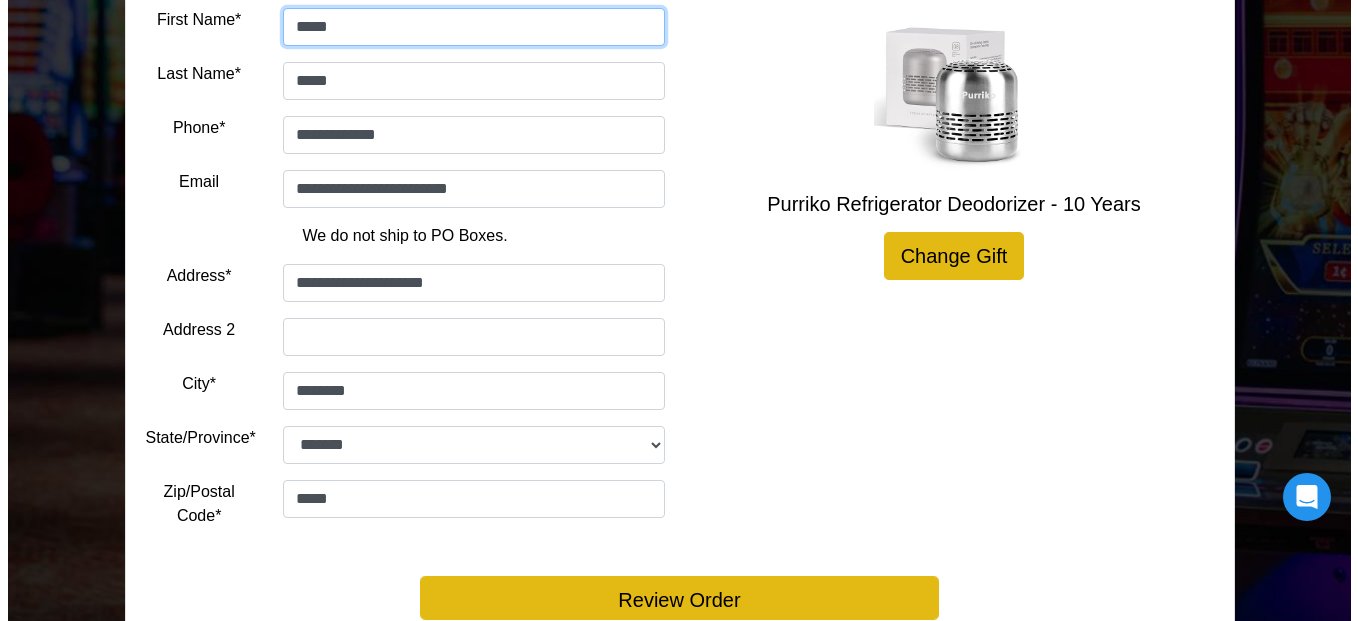 scroll, scrollTop: 467, scrollLeft: 0, axis: vertical 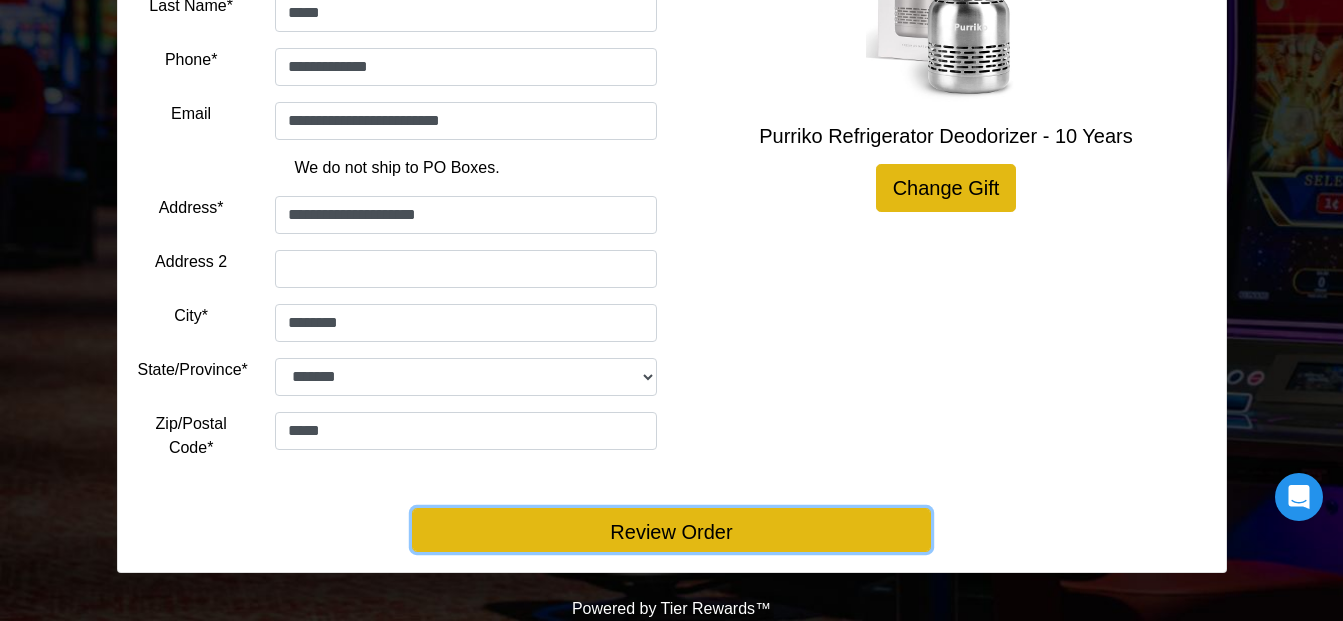 click on "Review Order" at bounding box center [671, 530] 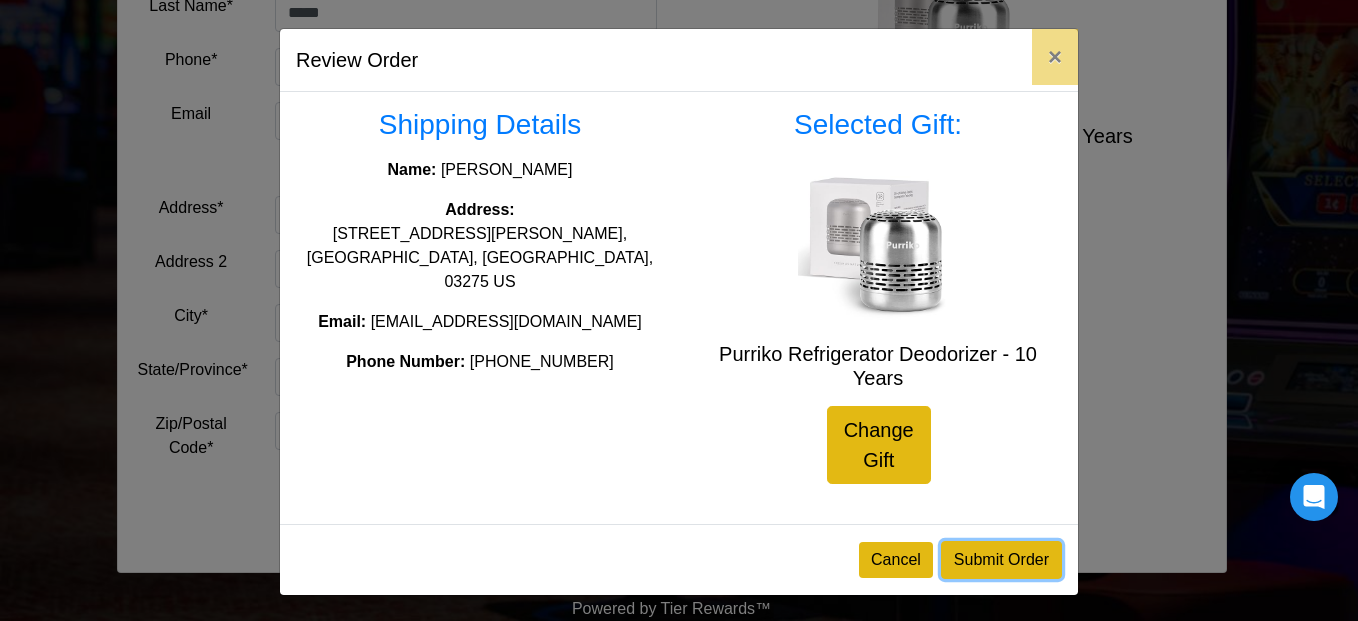 click on "Submit Order" at bounding box center (1001, 560) 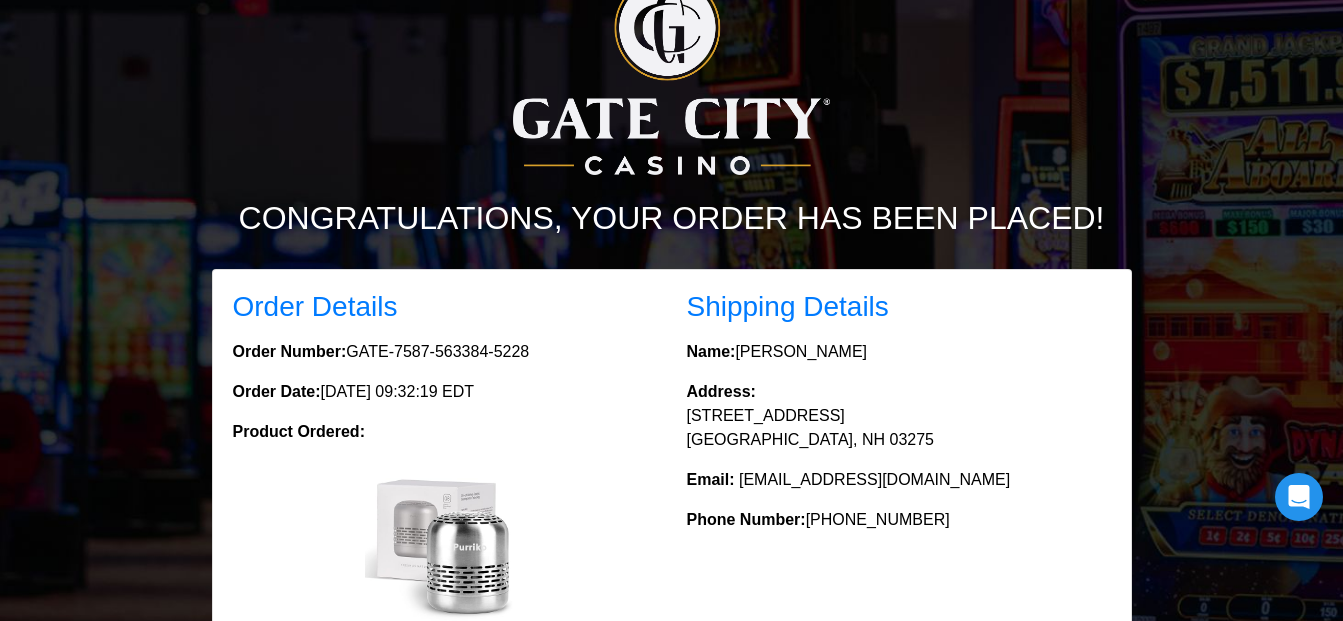 scroll, scrollTop: 100, scrollLeft: 0, axis: vertical 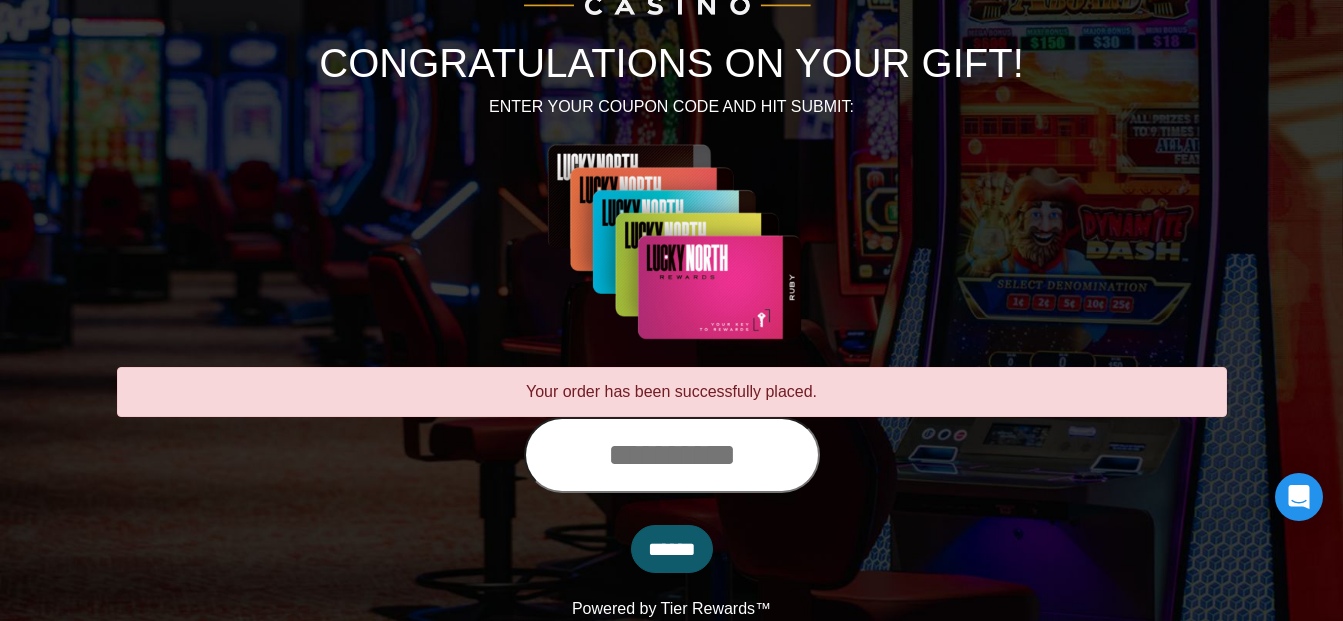 click at bounding box center [672, 455] 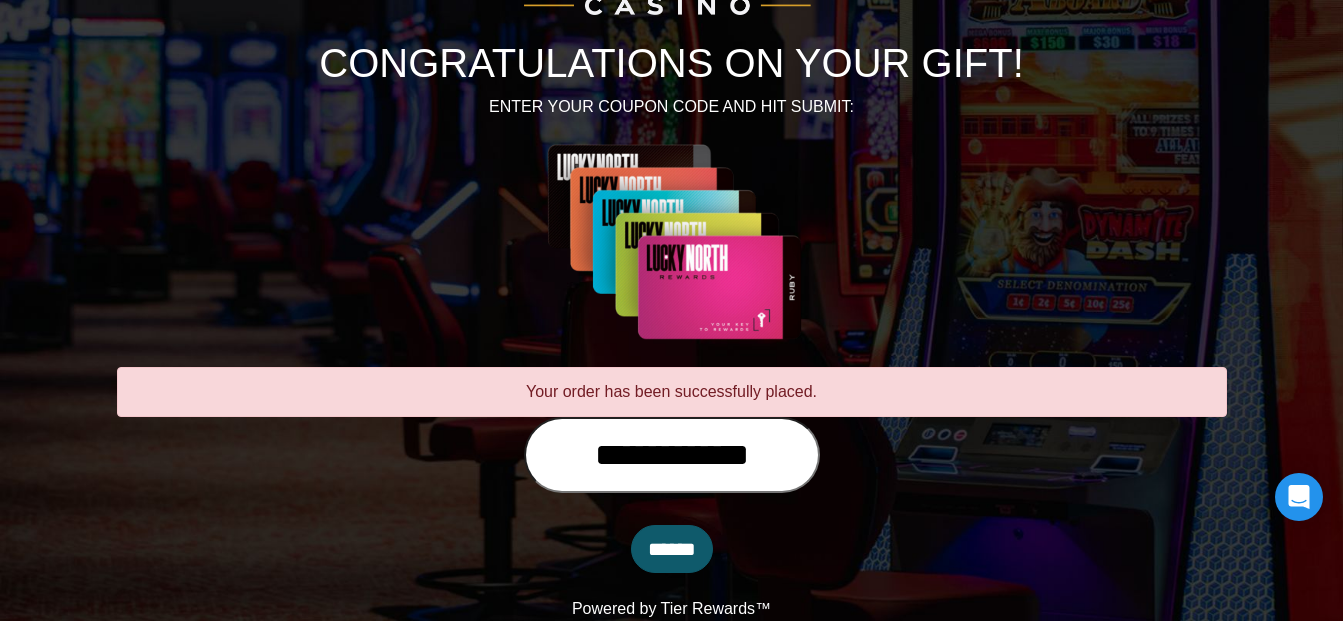 type on "**********" 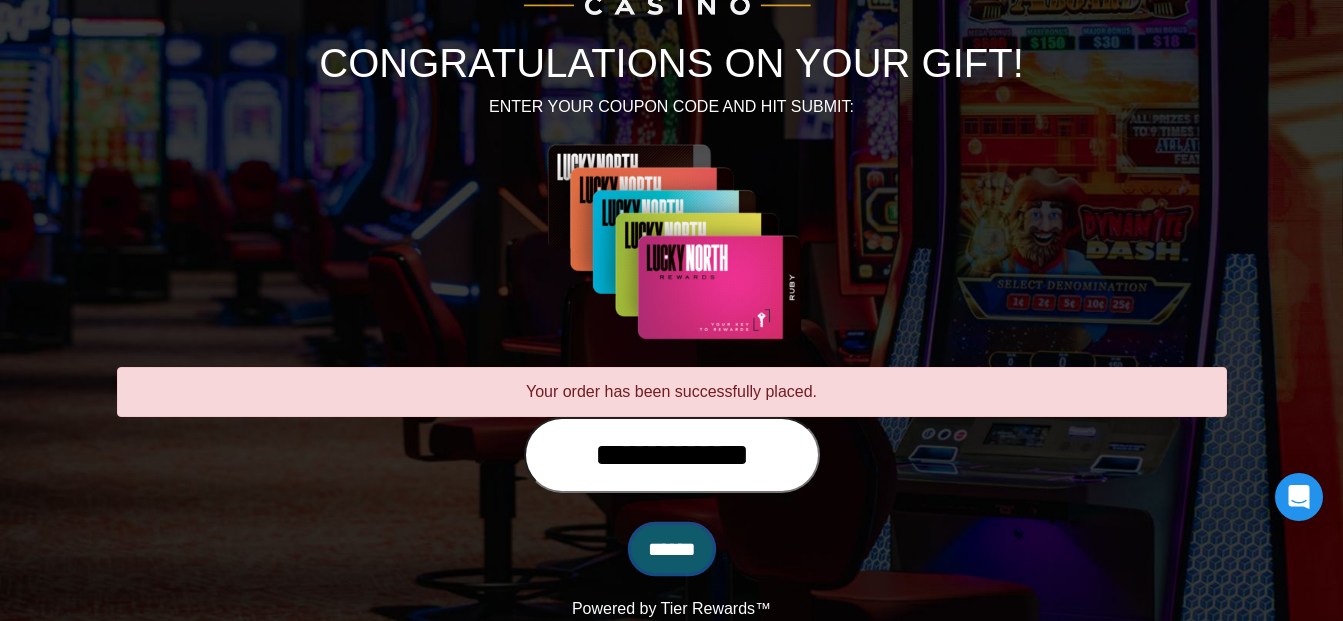 click on "******" at bounding box center [672, 549] 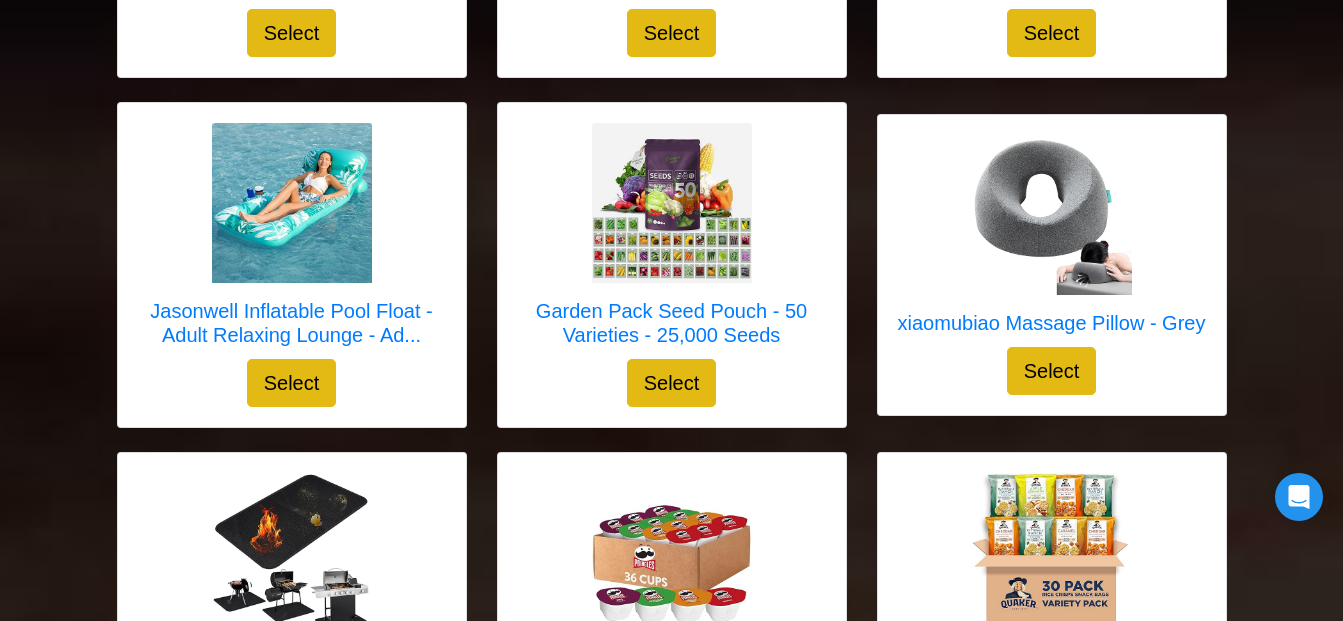 scroll, scrollTop: 5100, scrollLeft: 0, axis: vertical 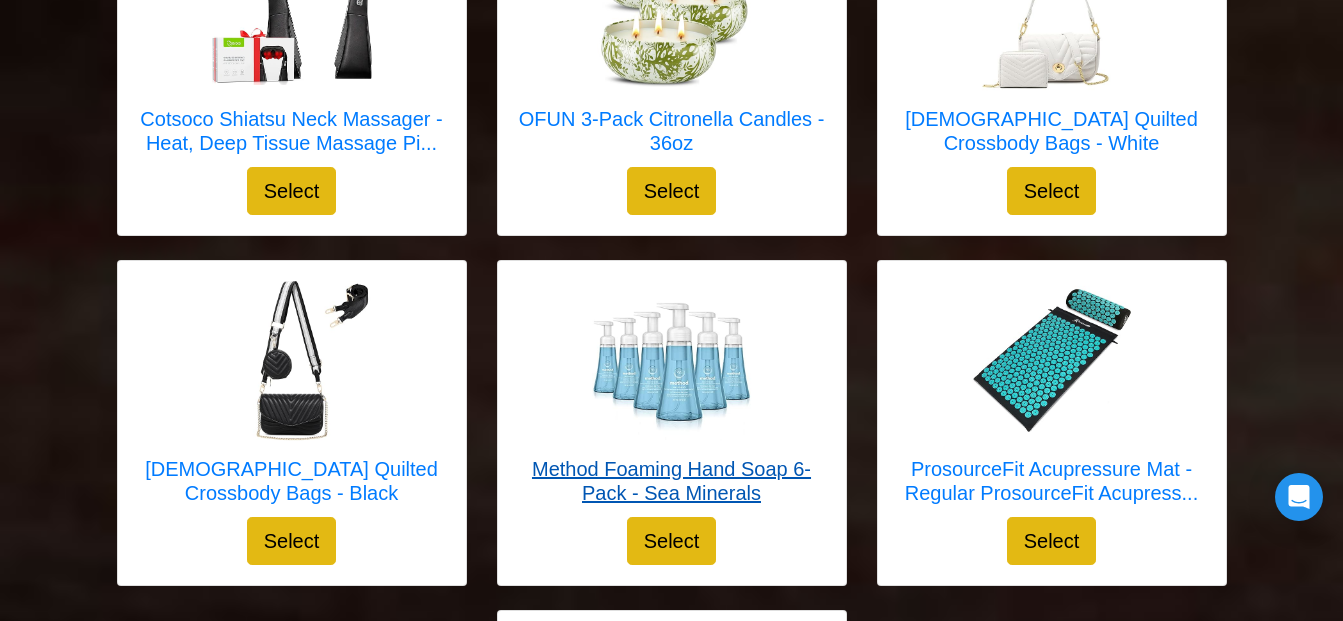 click on "Method Foaming Hand Soap 6-Pack - Sea Minerals" at bounding box center (672, 481) 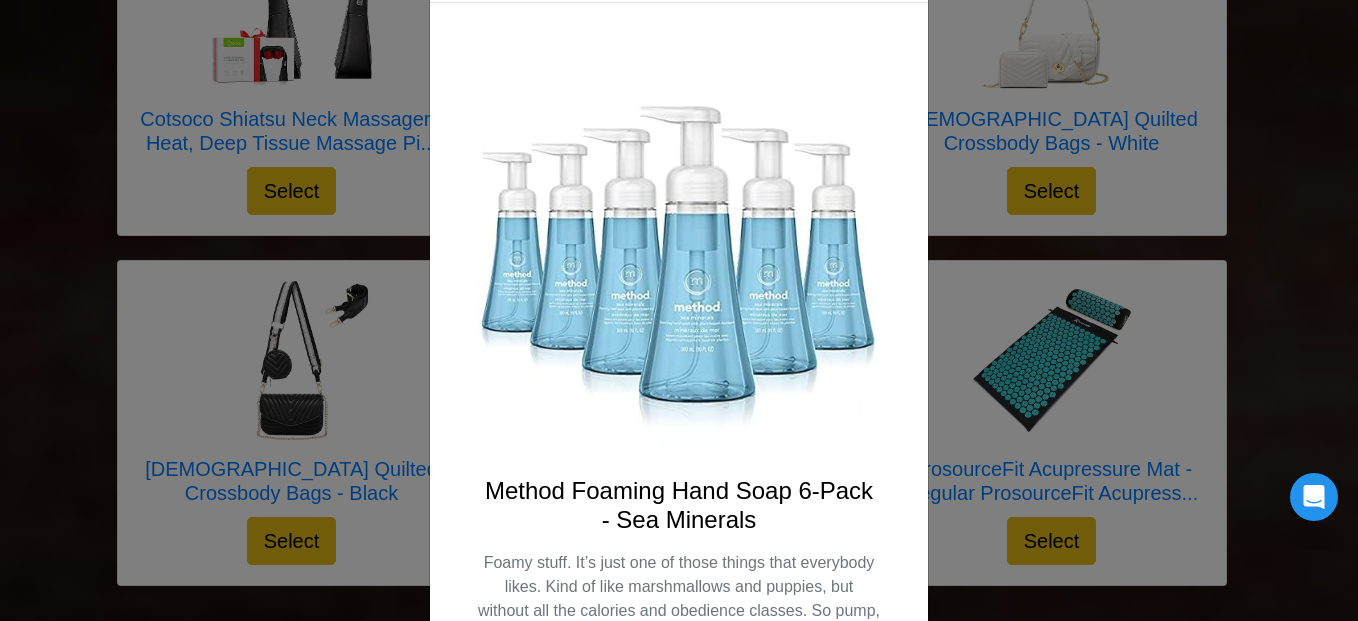 scroll, scrollTop: 294, scrollLeft: 0, axis: vertical 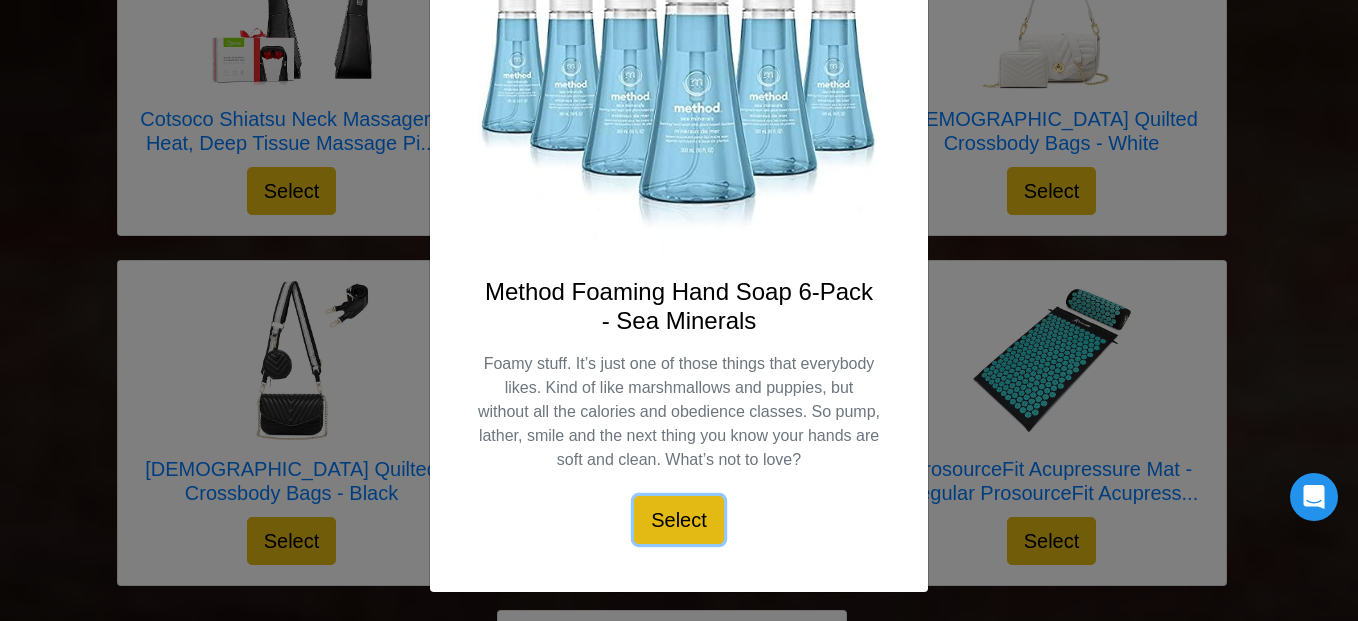 click on "Select" at bounding box center (679, 520) 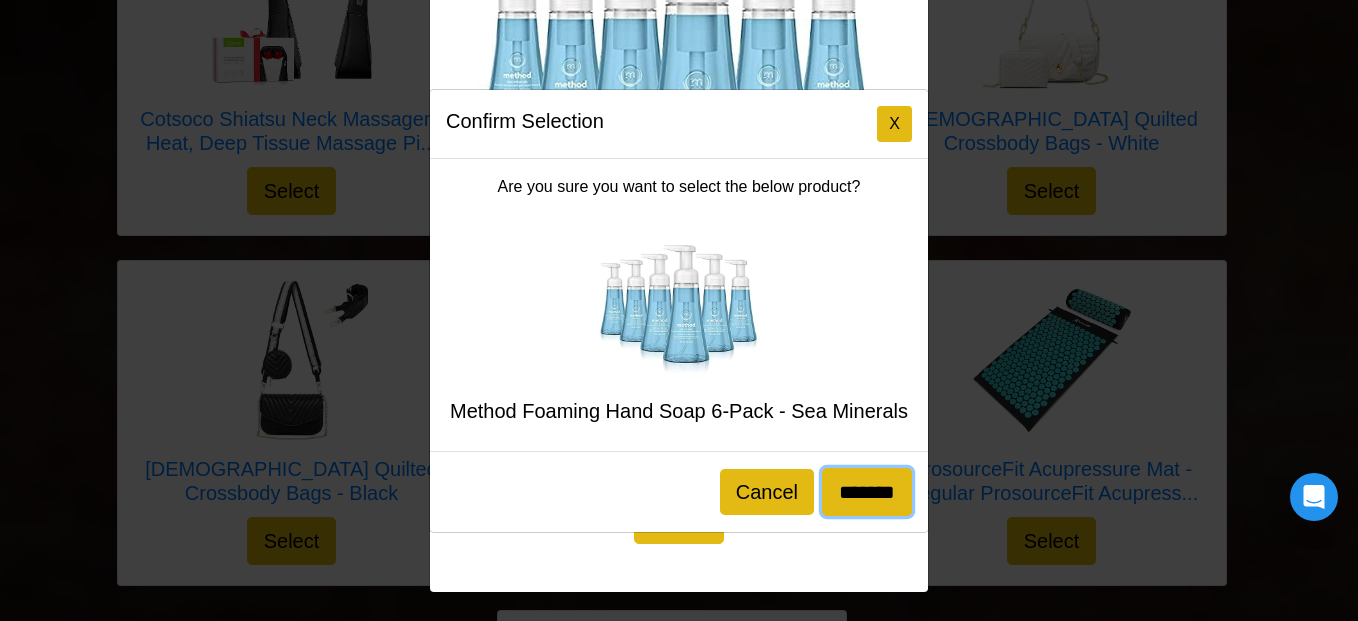 click on "*******" at bounding box center (867, 492) 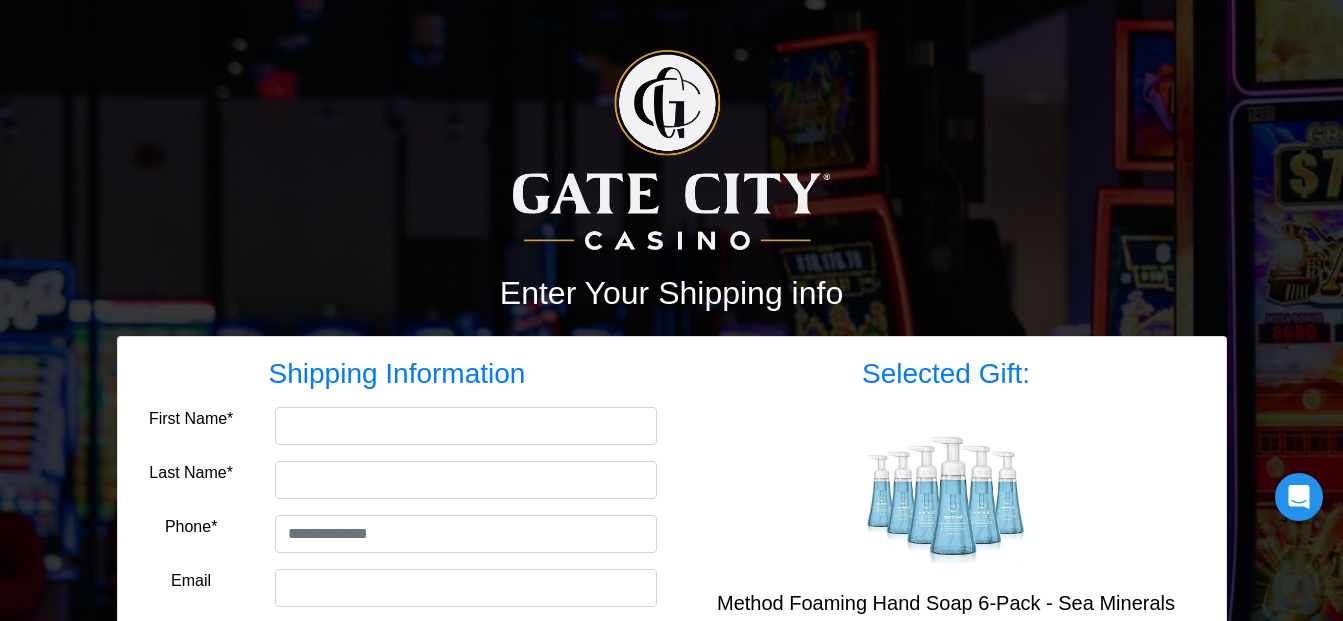 scroll, scrollTop: 0, scrollLeft: 0, axis: both 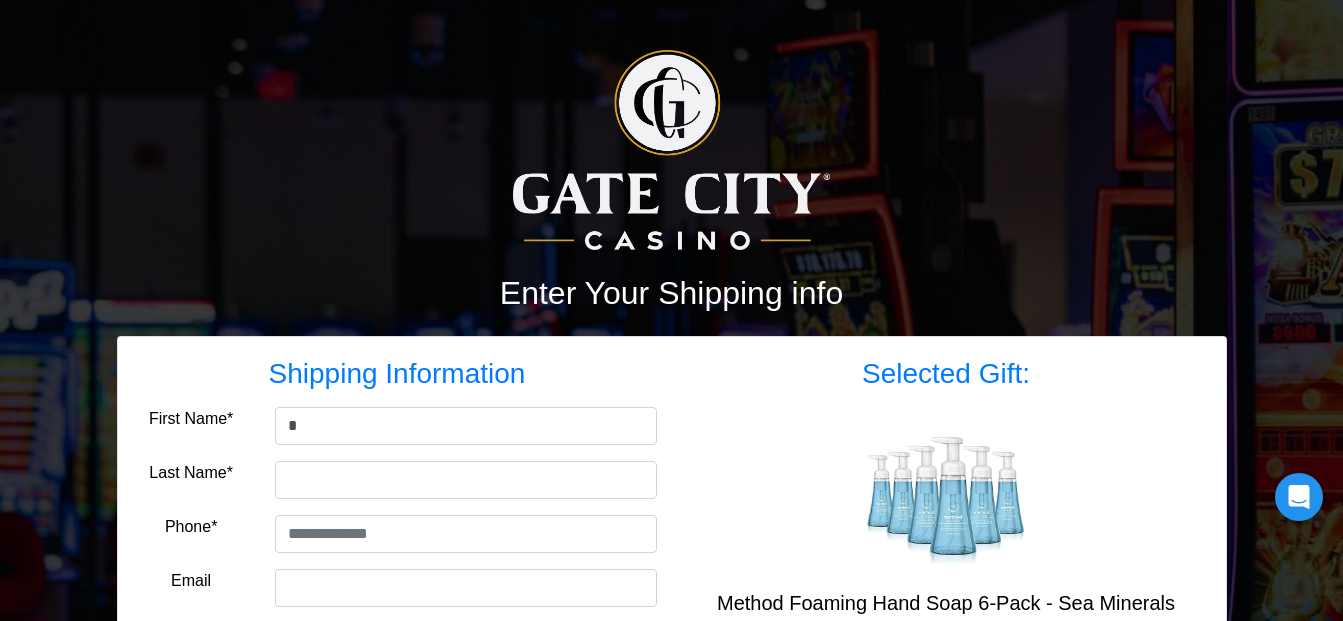 type on "********" 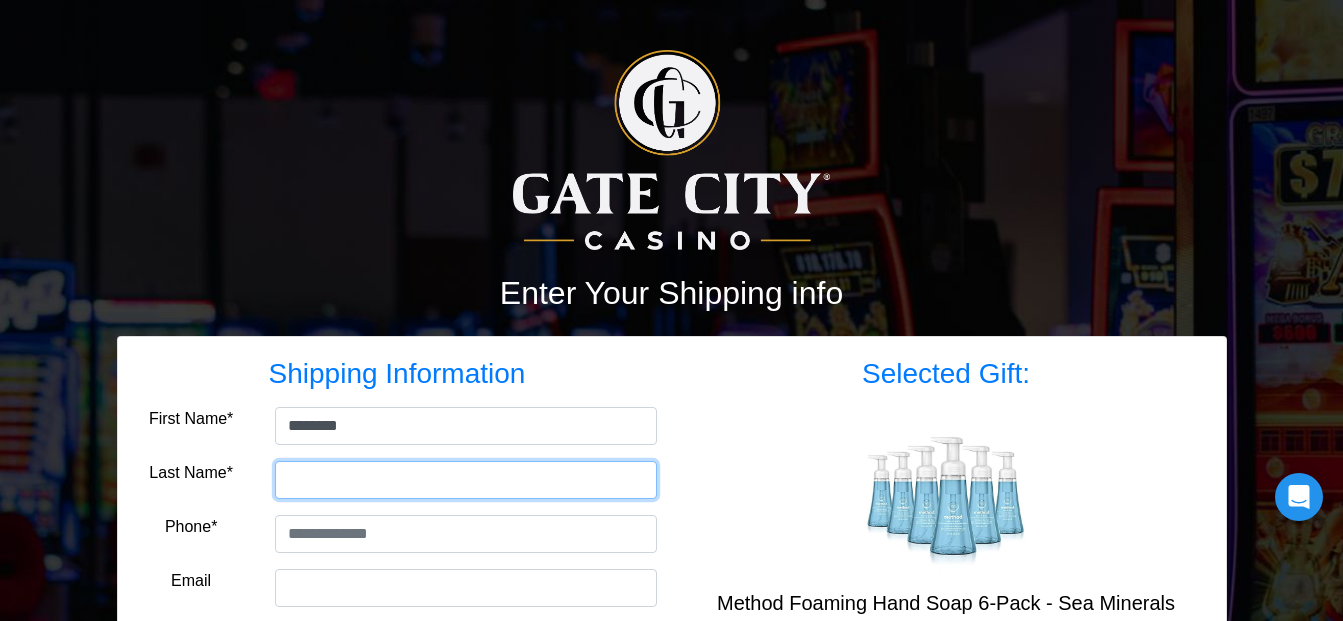 type on "*****" 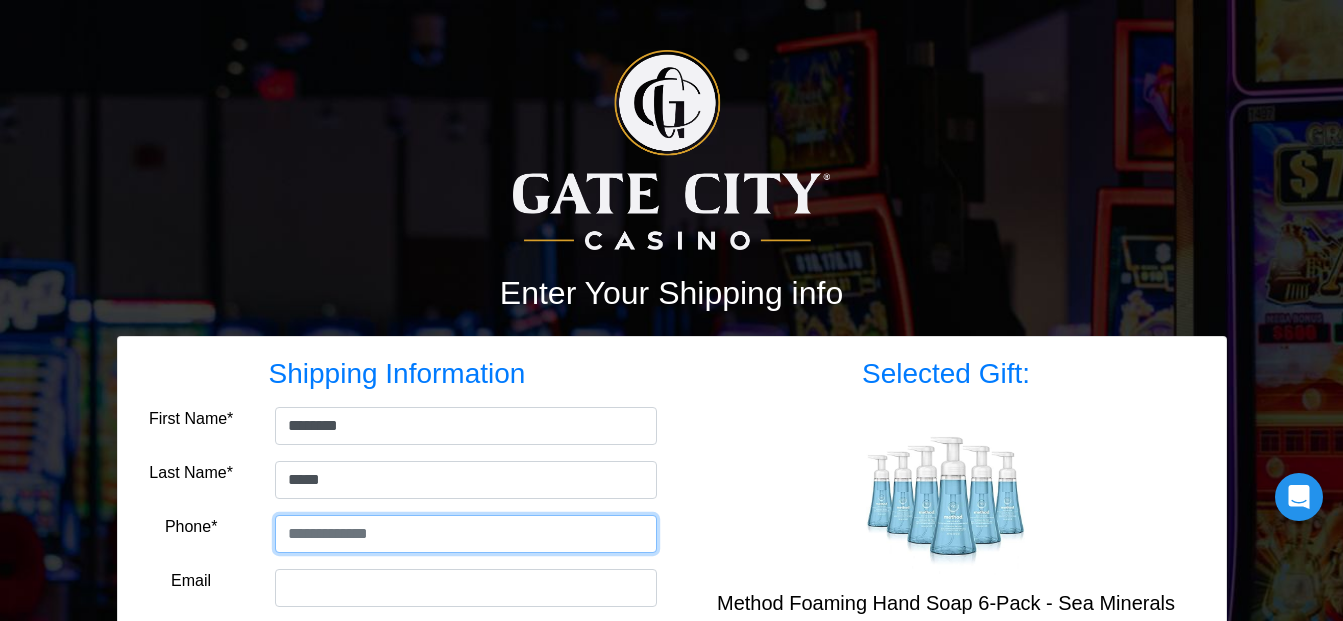 type on "**********" 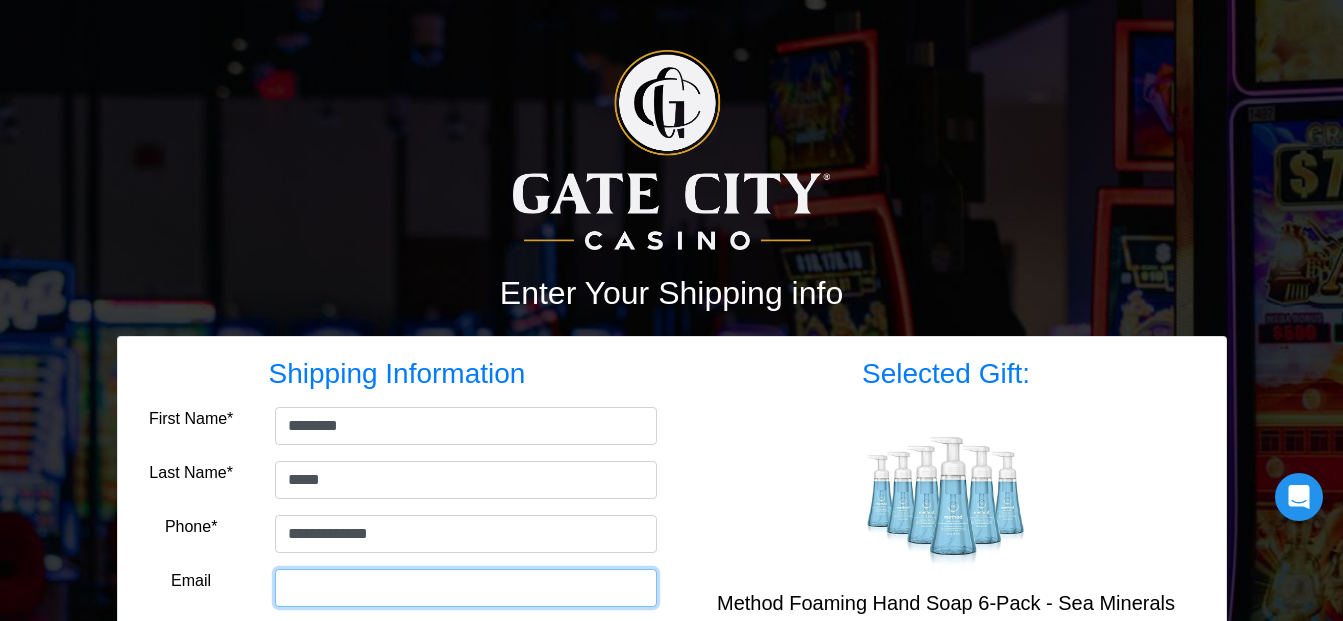 type on "**********" 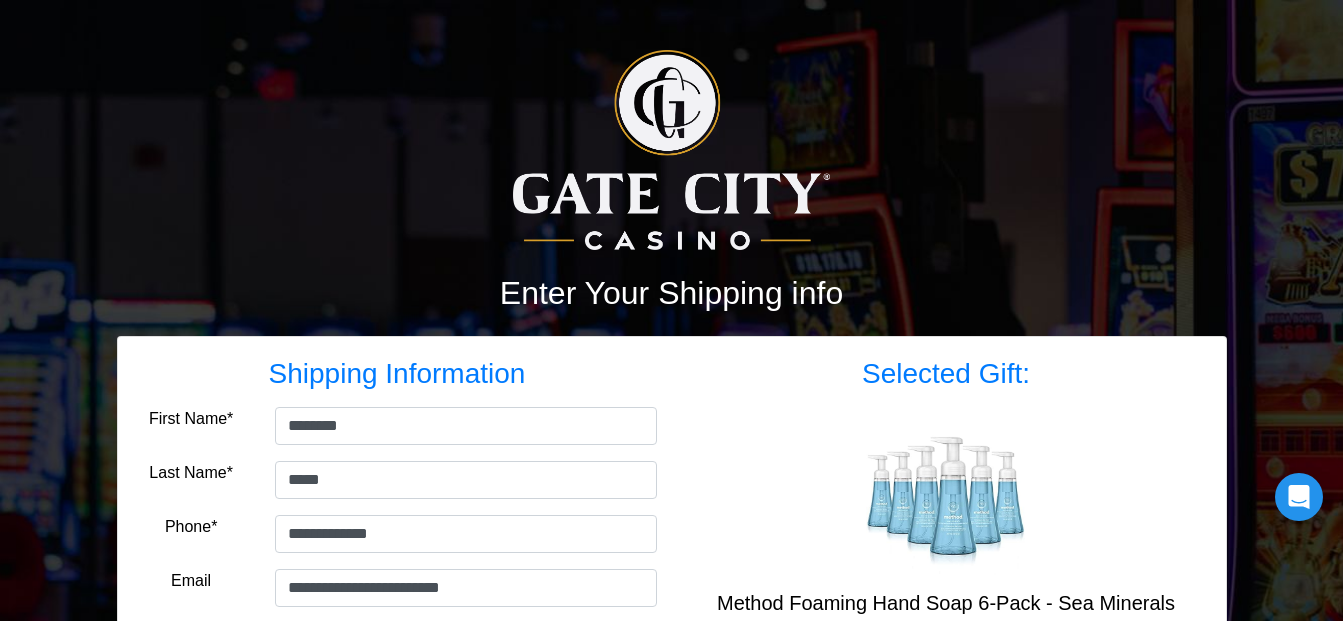 type on "**********" 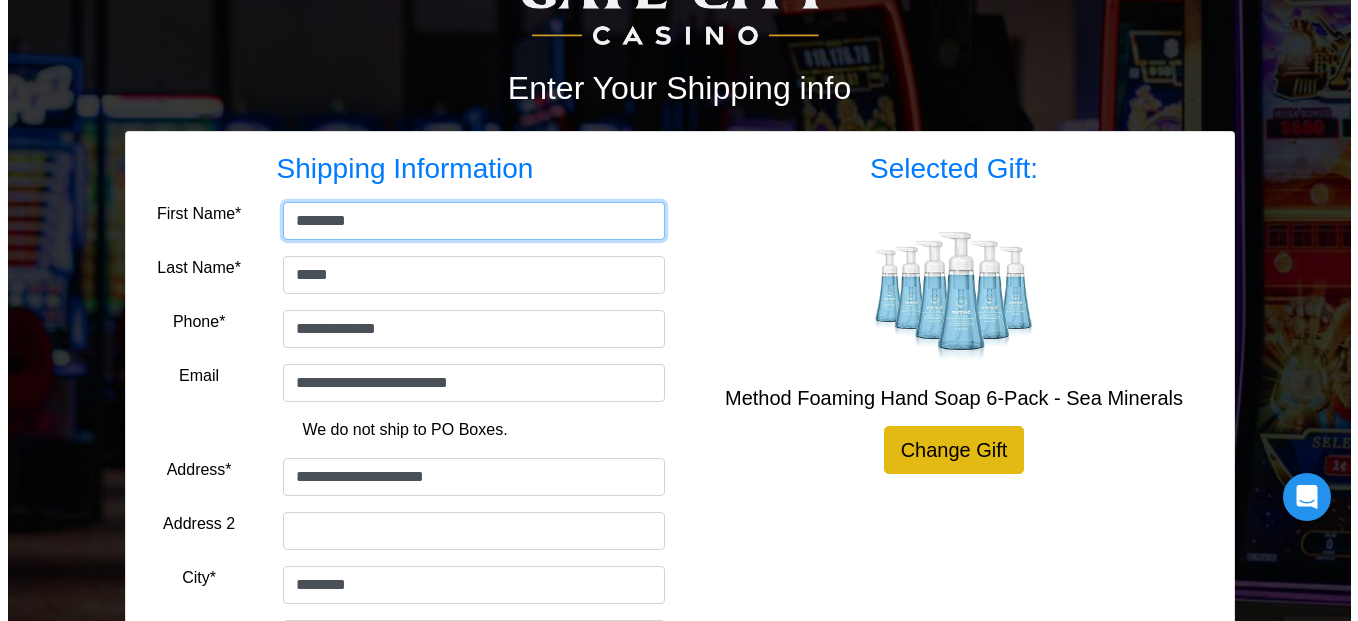 scroll, scrollTop: 467, scrollLeft: 0, axis: vertical 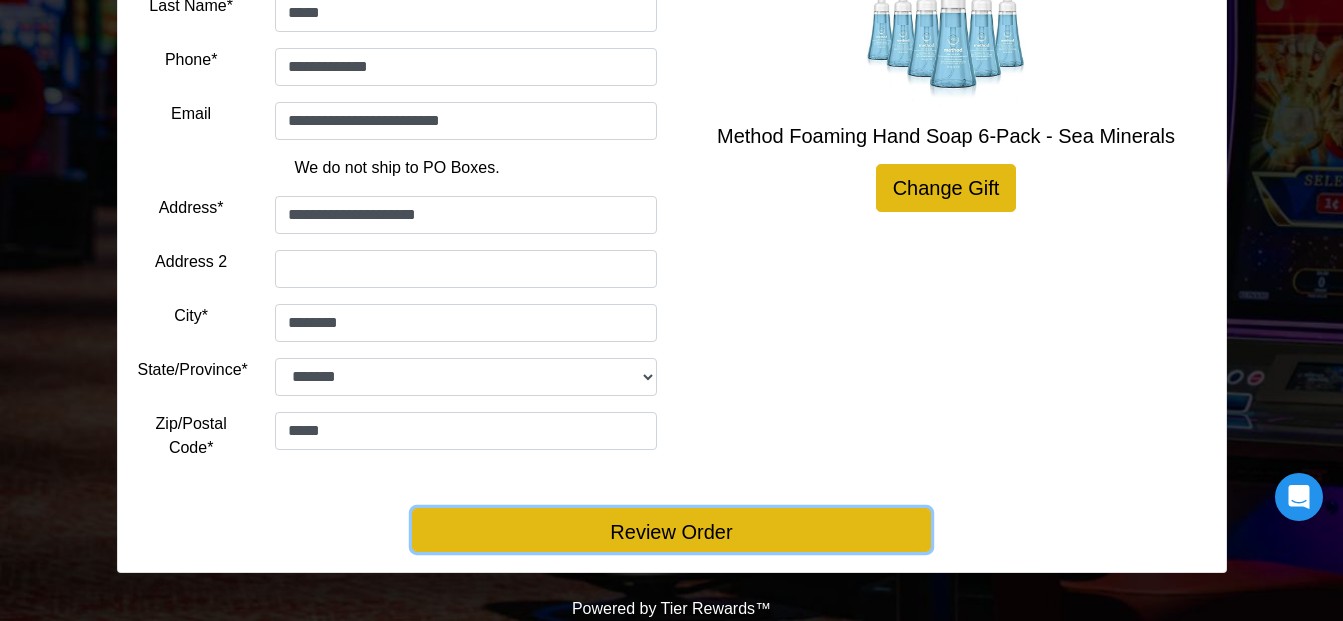 click on "Review Order" at bounding box center [671, 530] 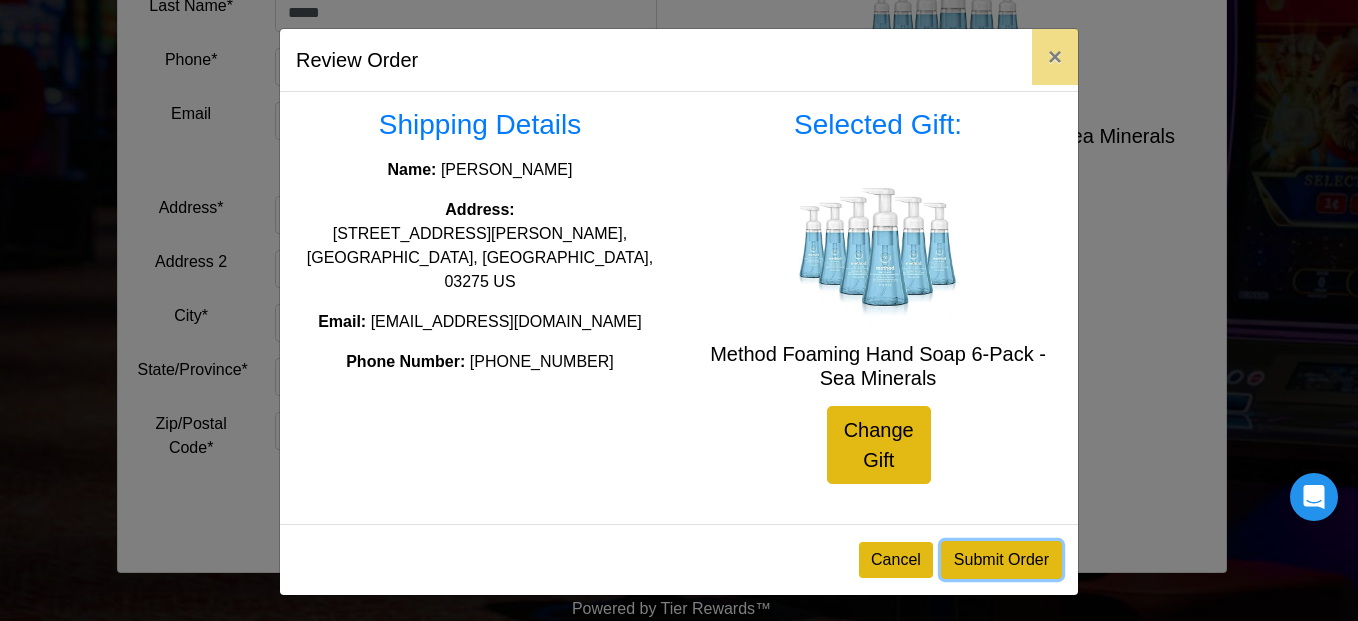 click on "Submit Order" at bounding box center (1001, 560) 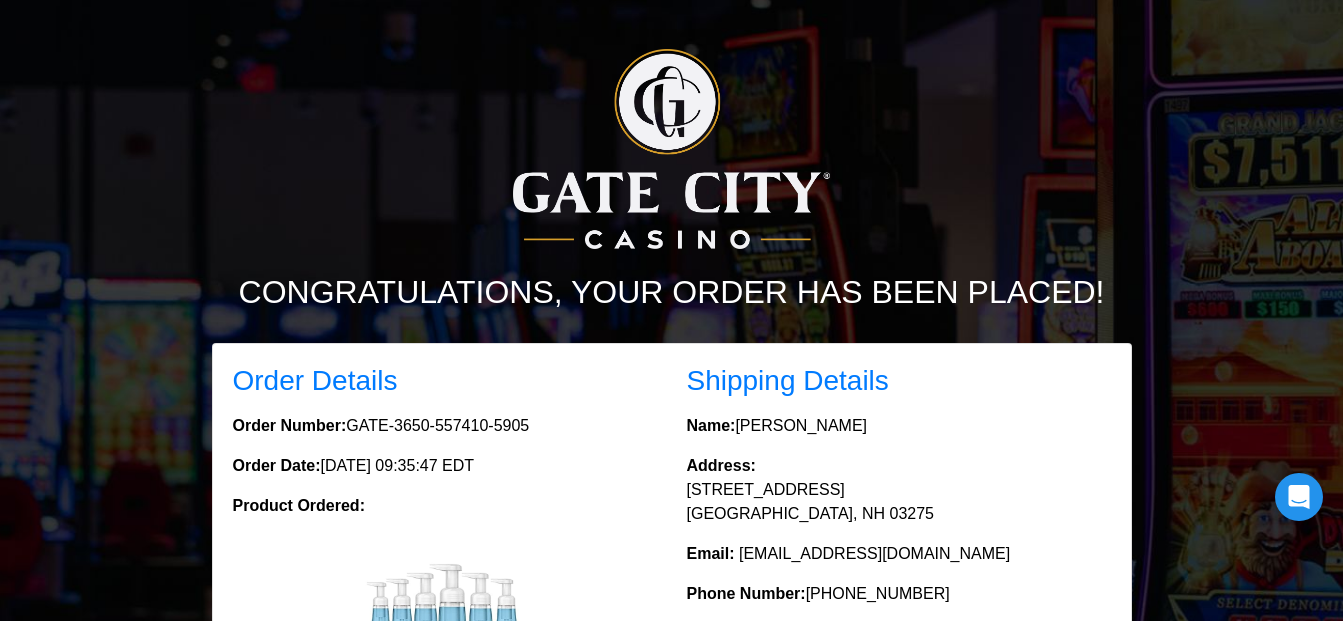 scroll, scrollTop: 0, scrollLeft: 0, axis: both 